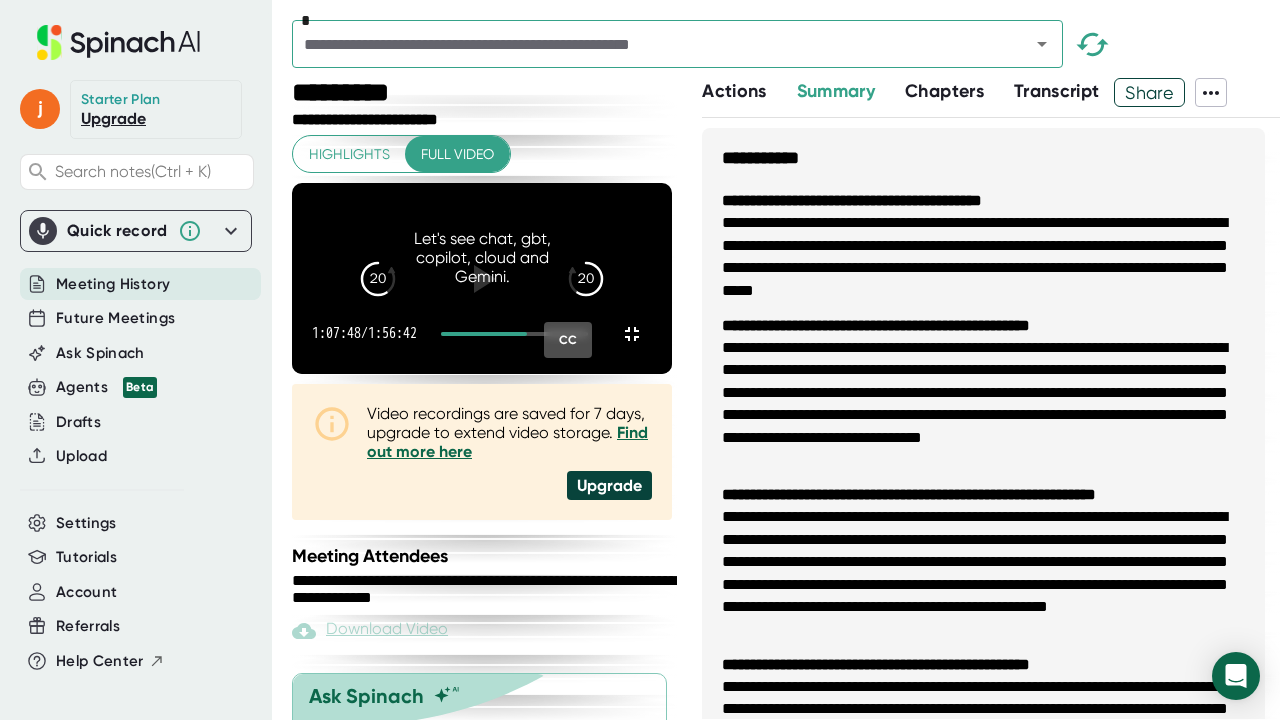 scroll, scrollTop: 0, scrollLeft: 0, axis: both 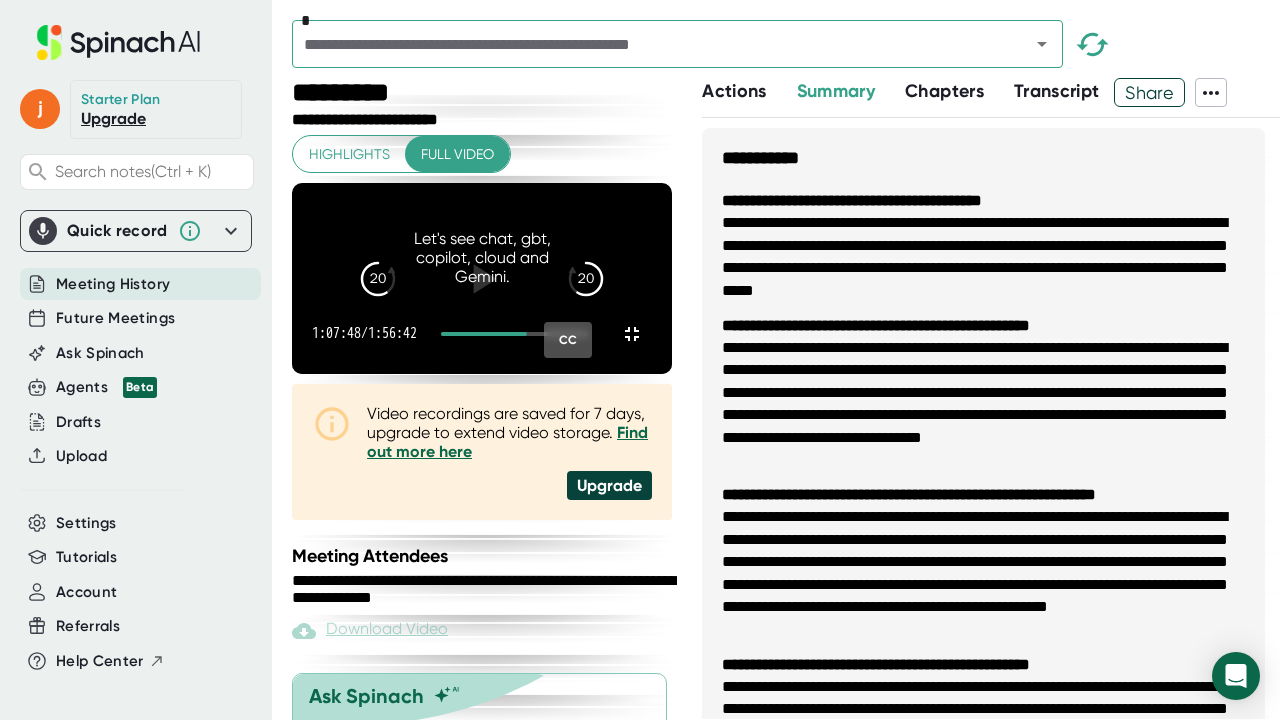 click 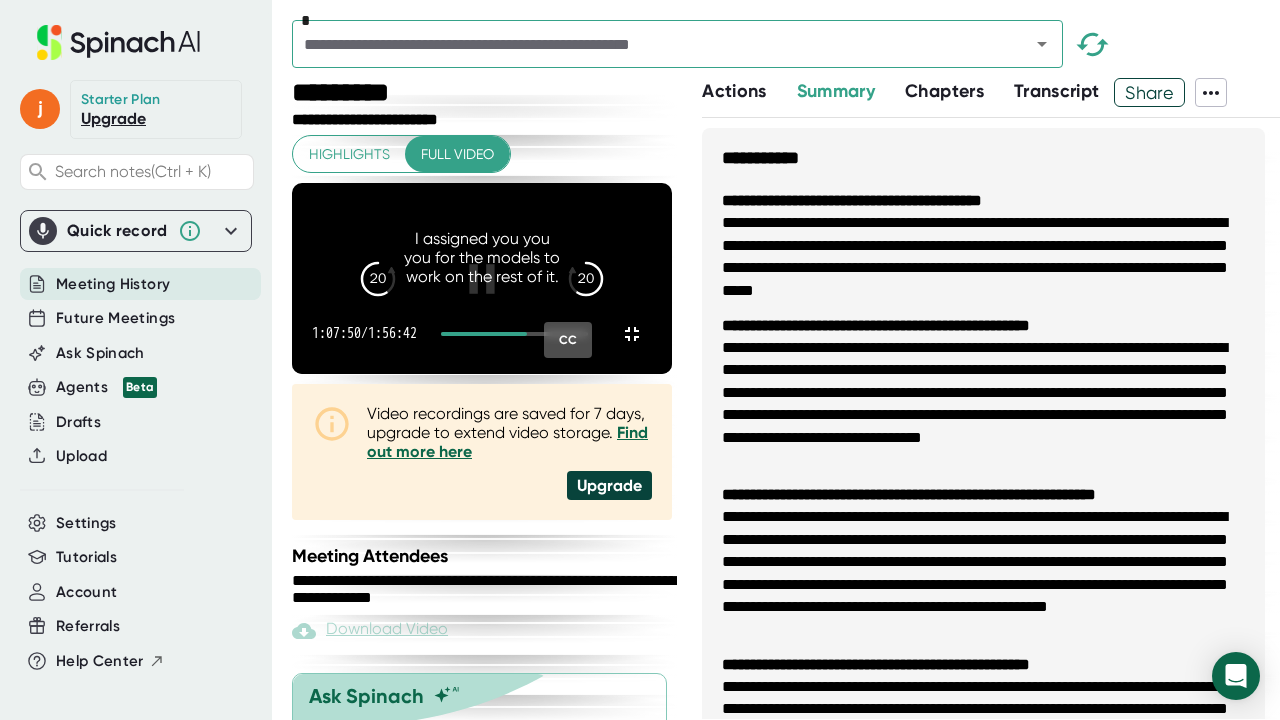 click 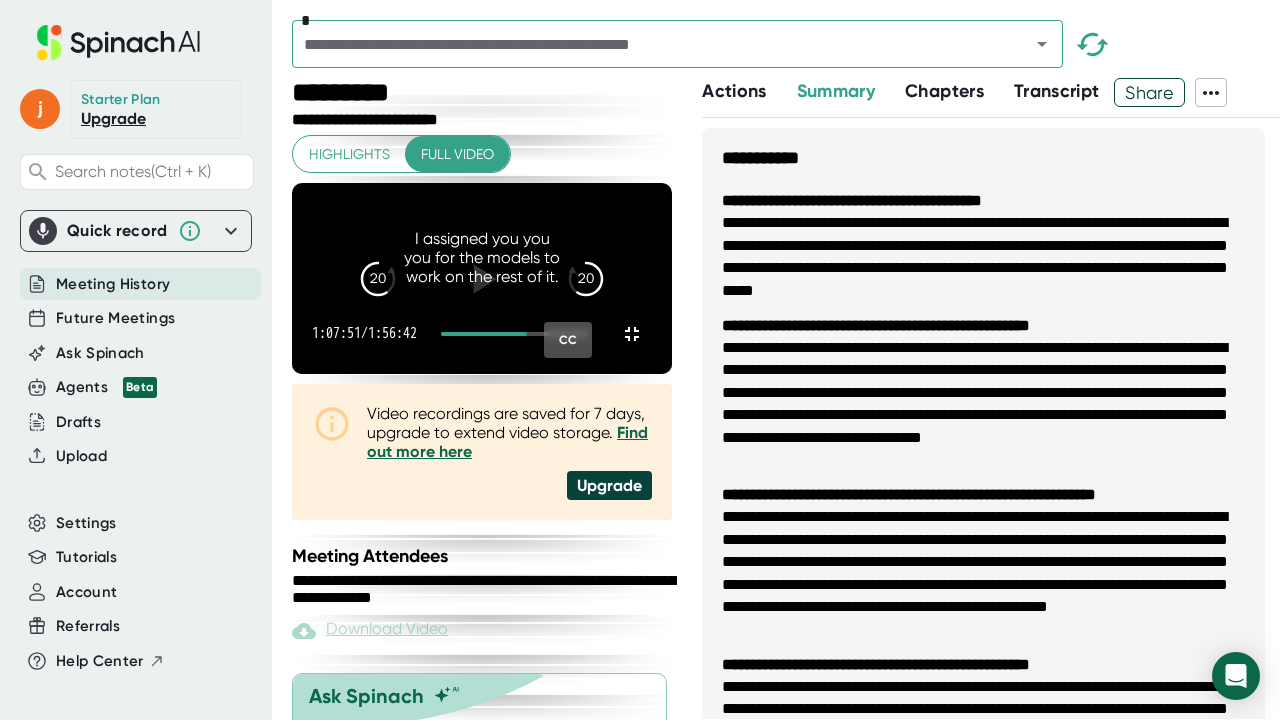 click 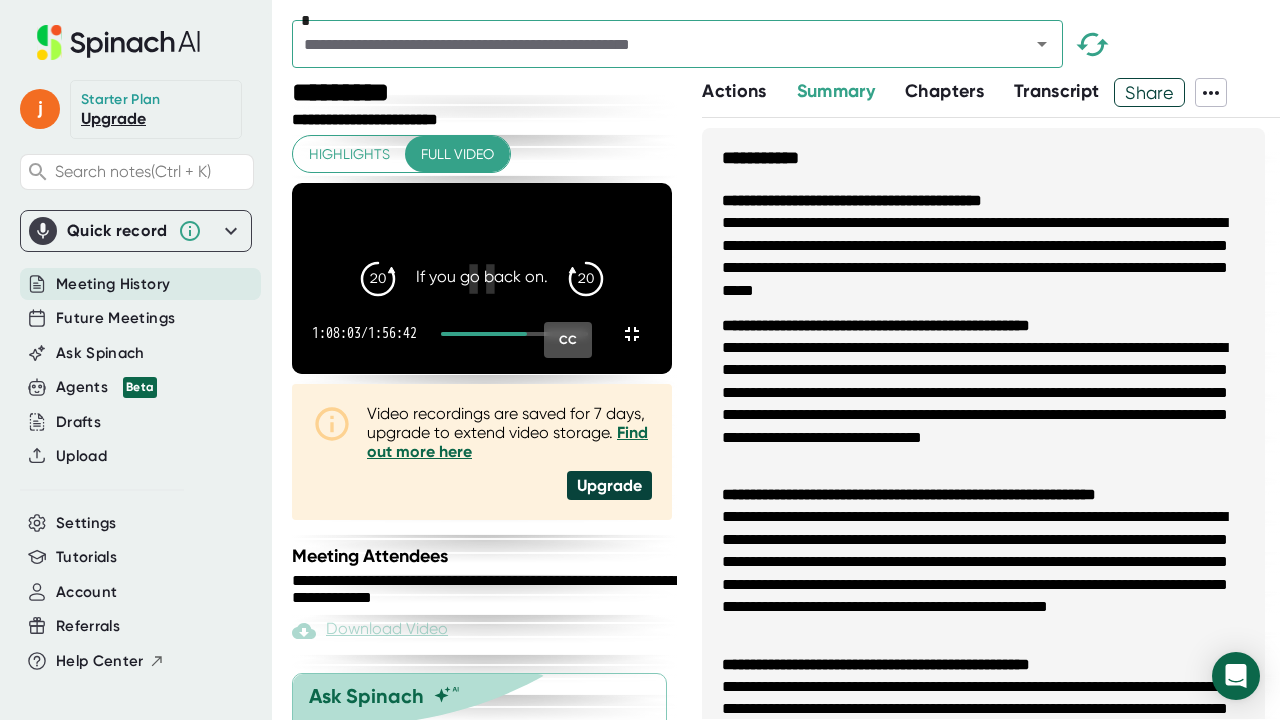 click on "1:08:03  /  1:56:42 CC" at bounding box center [482, 334] 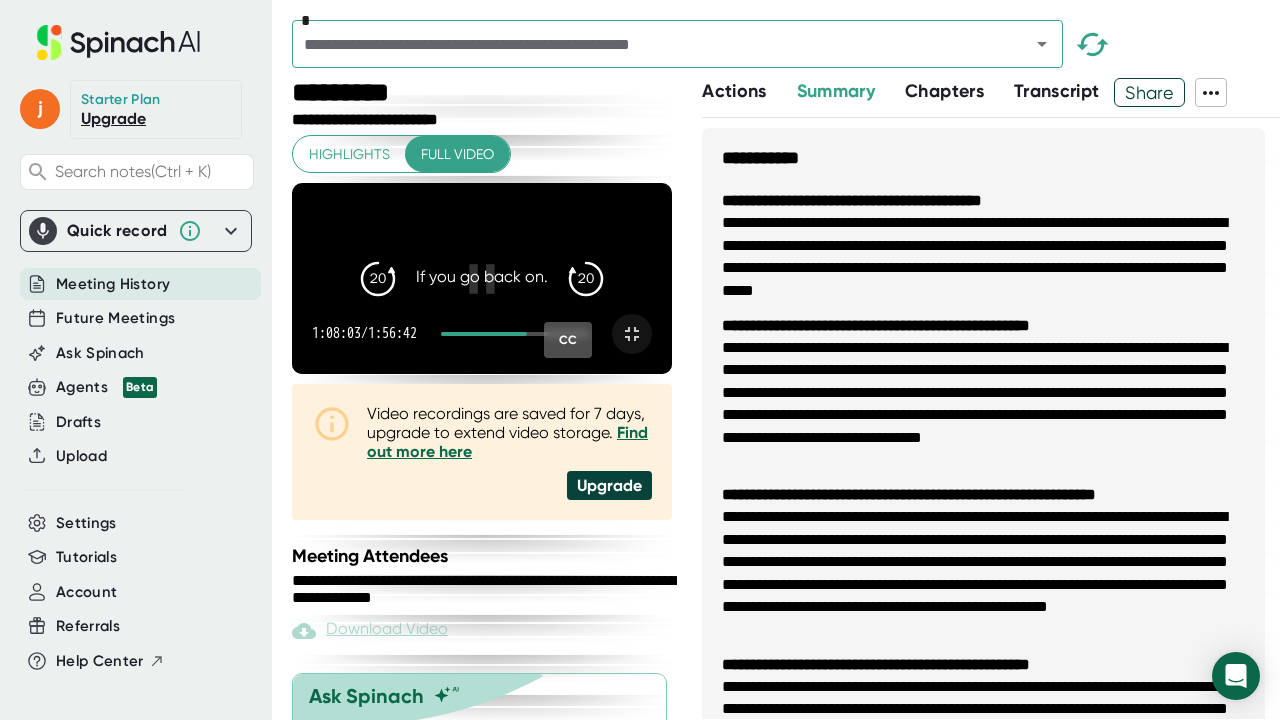 click 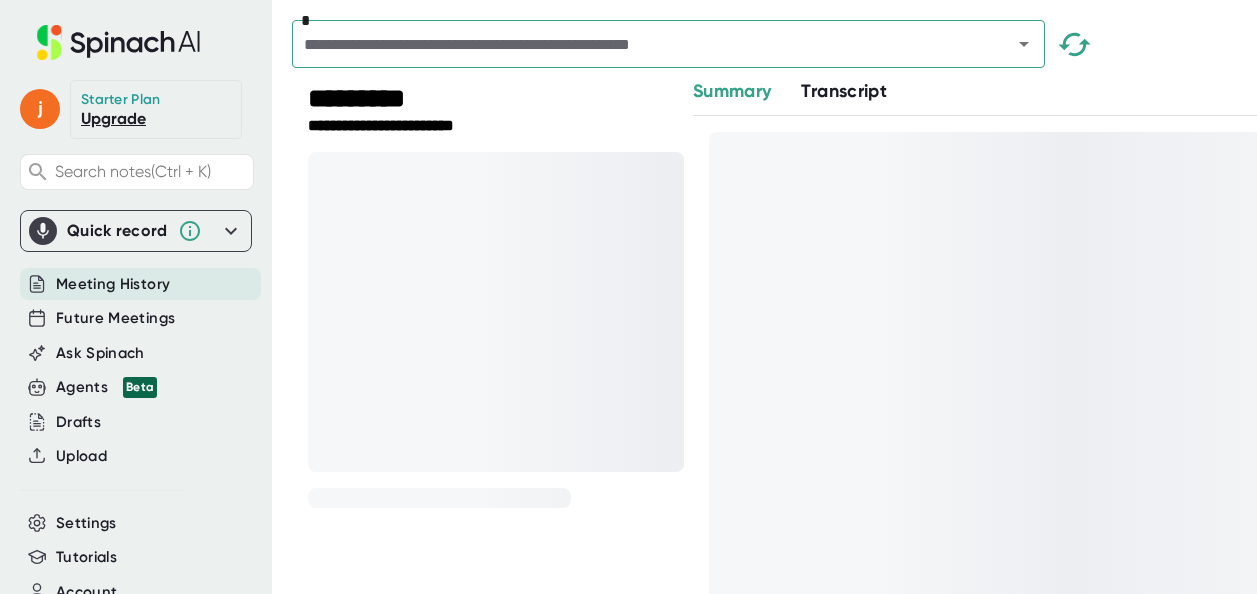 scroll, scrollTop: 0, scrollLeft: 0, axis: both 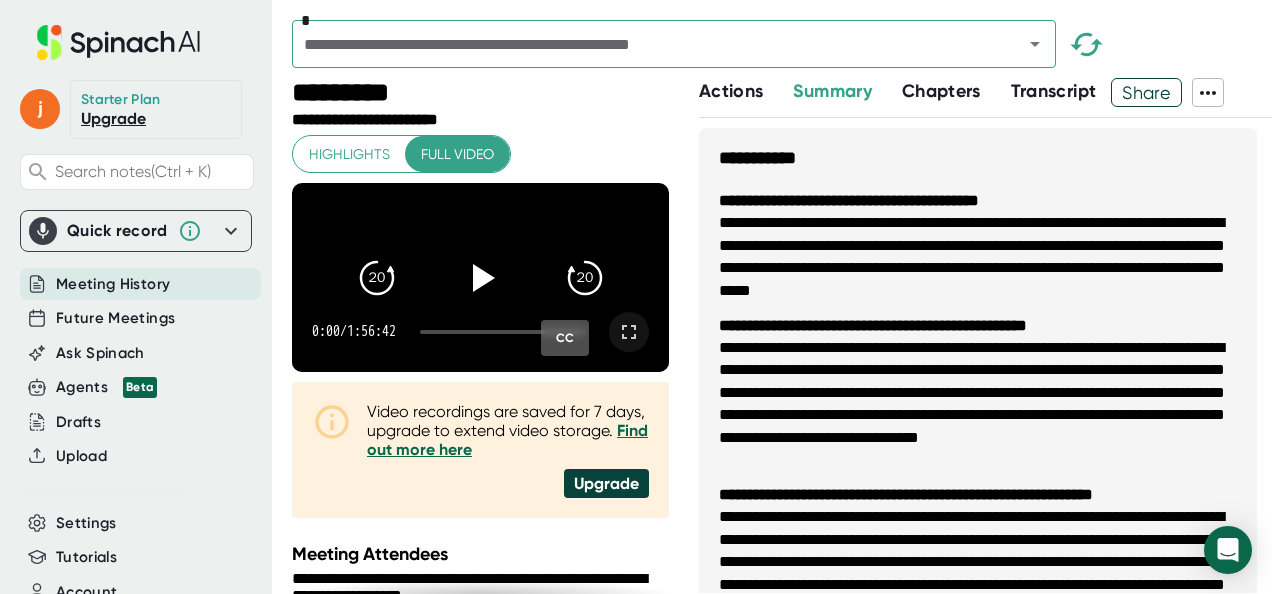 click 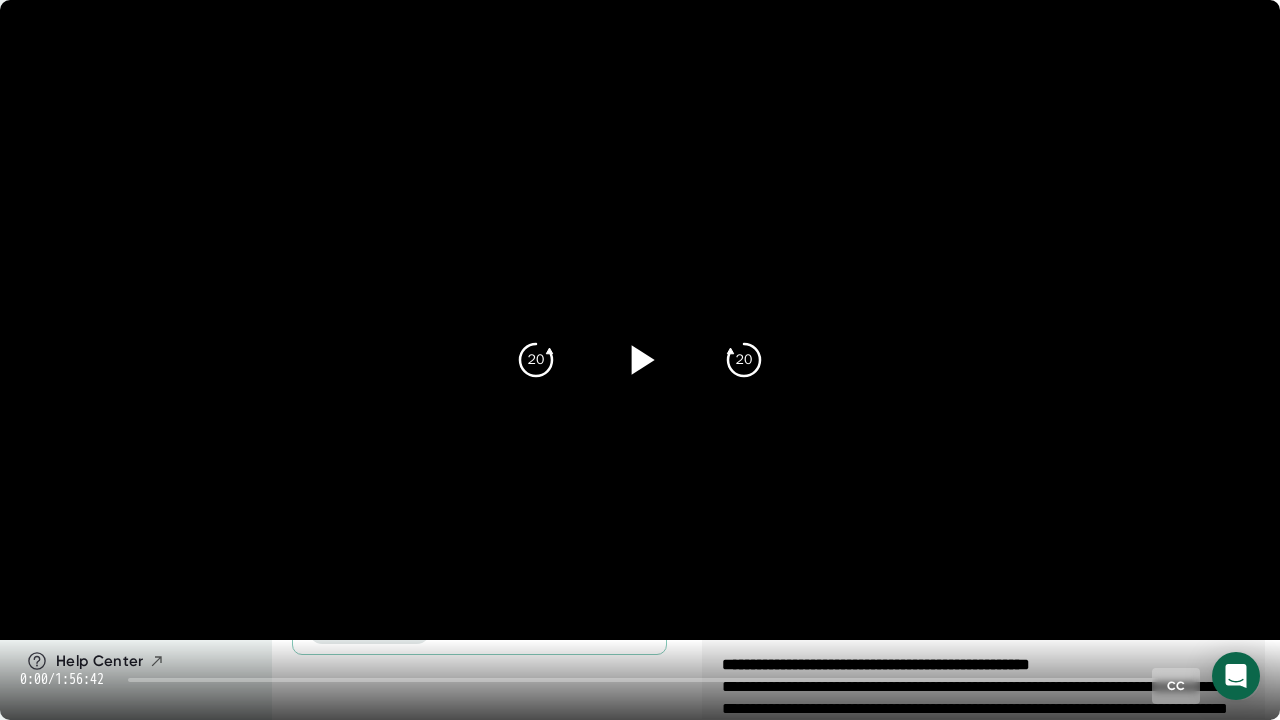 click 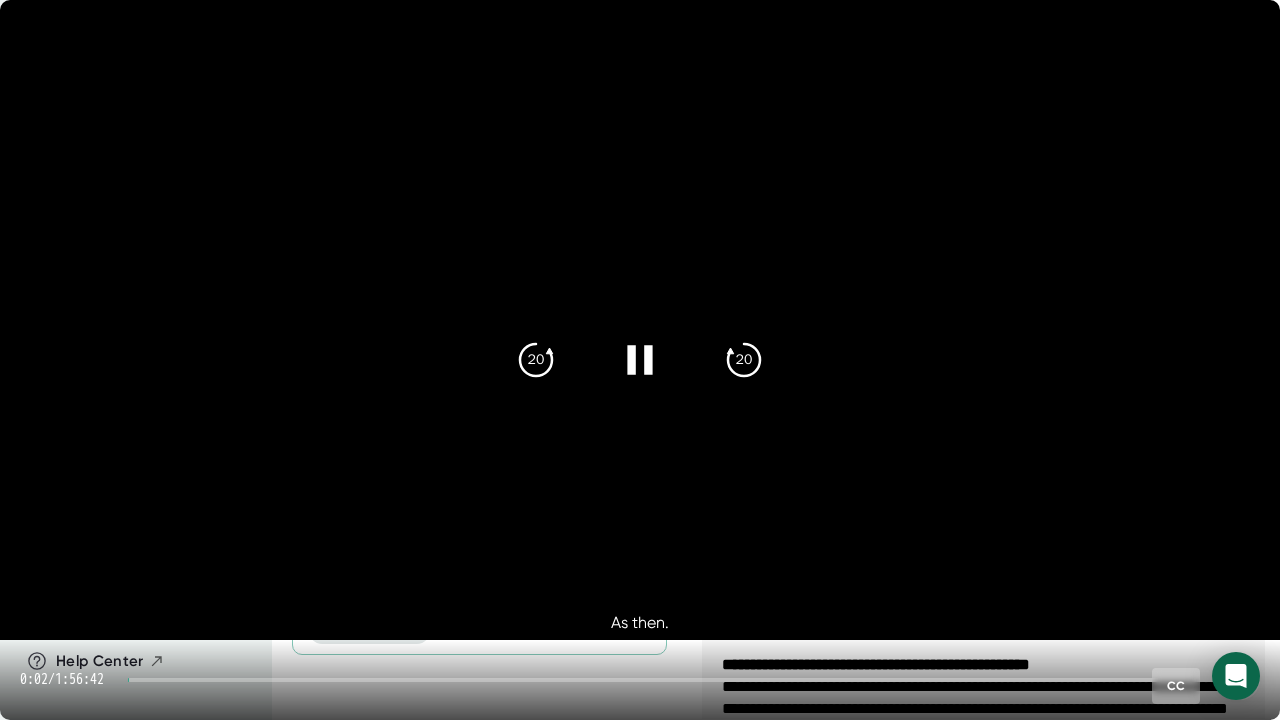 click on "0:02  /  1:56:42 CC" at bounding box center [640, 680] 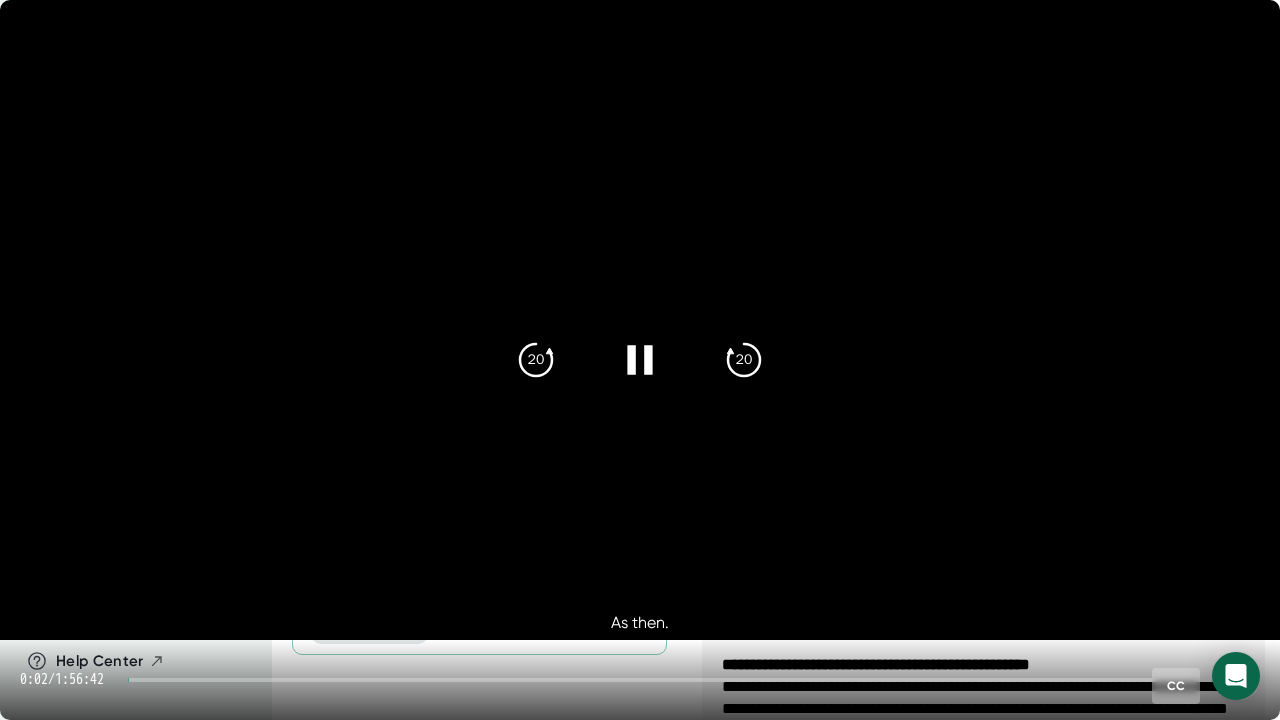 click at bounding box center [662, 680] 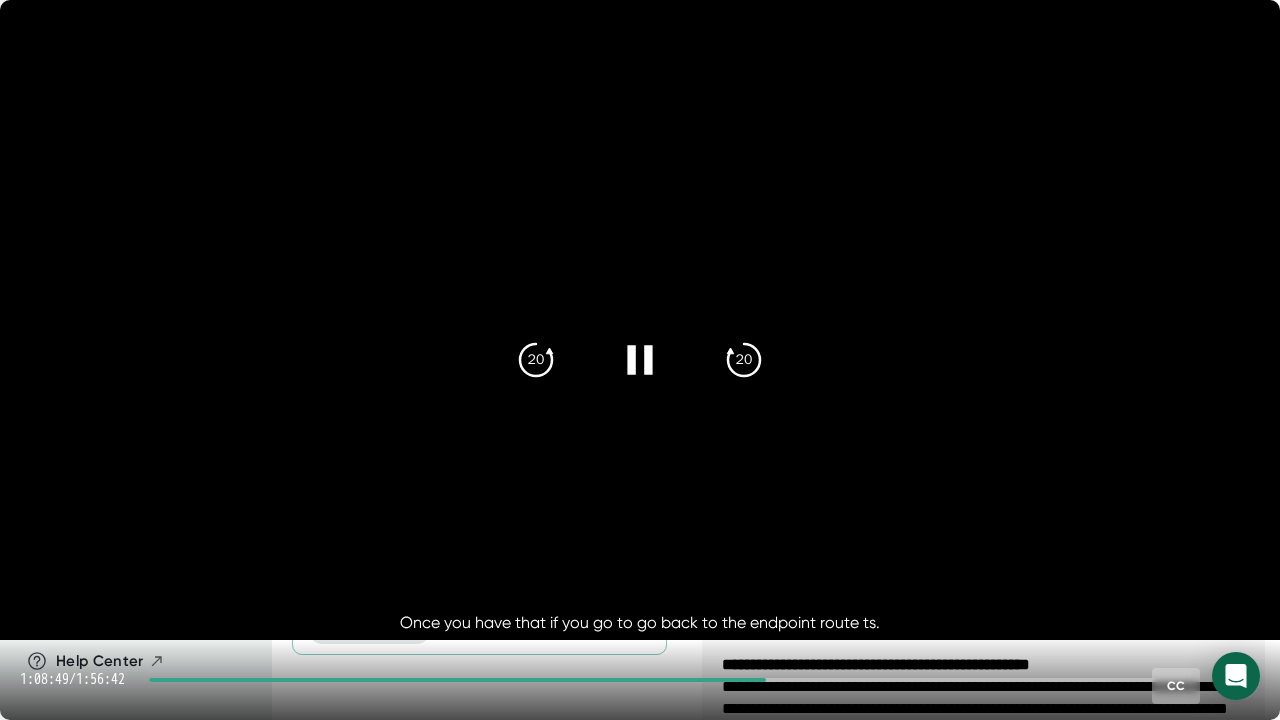 click 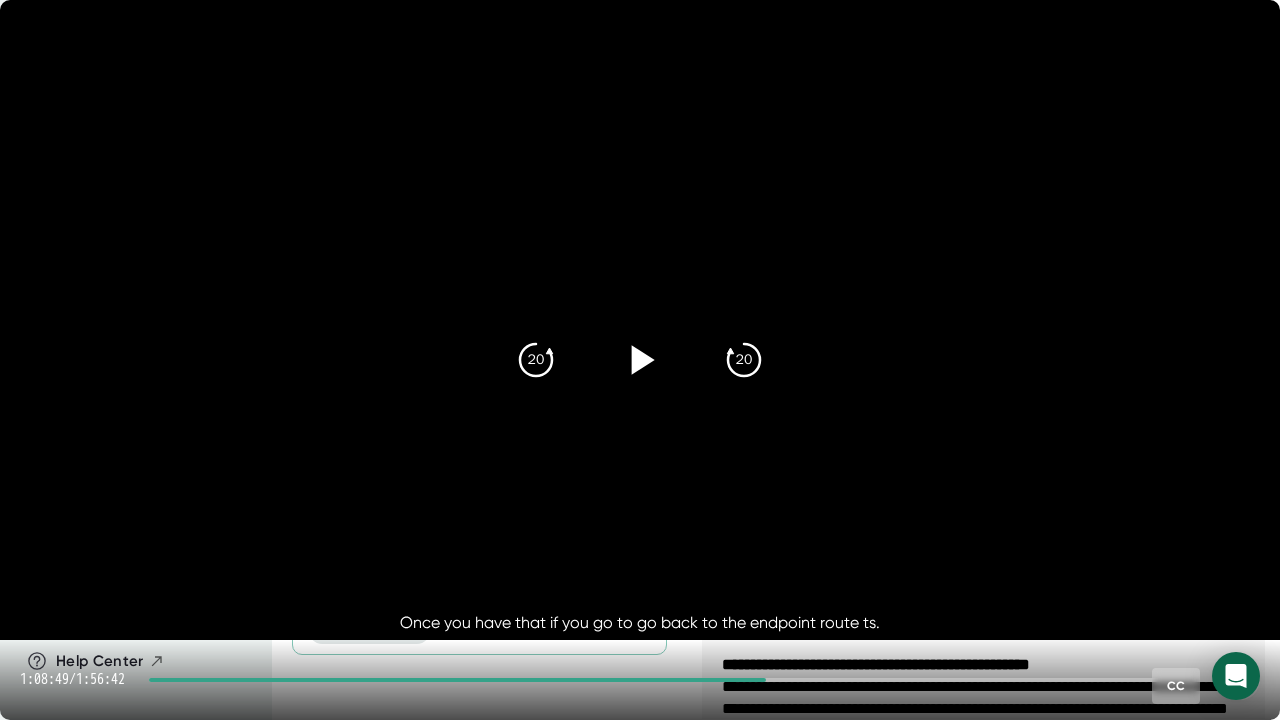click on "[TIME]  /  [TIME] CC" at bounding box center (640, 680) 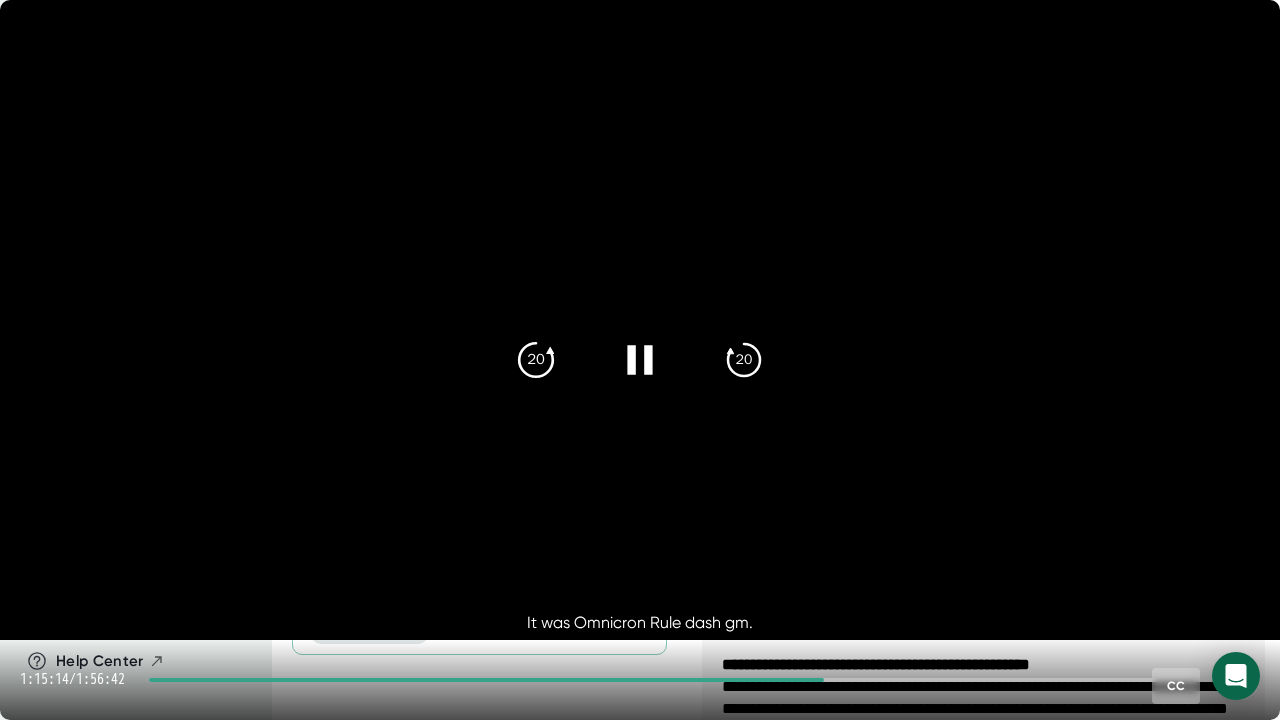 click on "20" 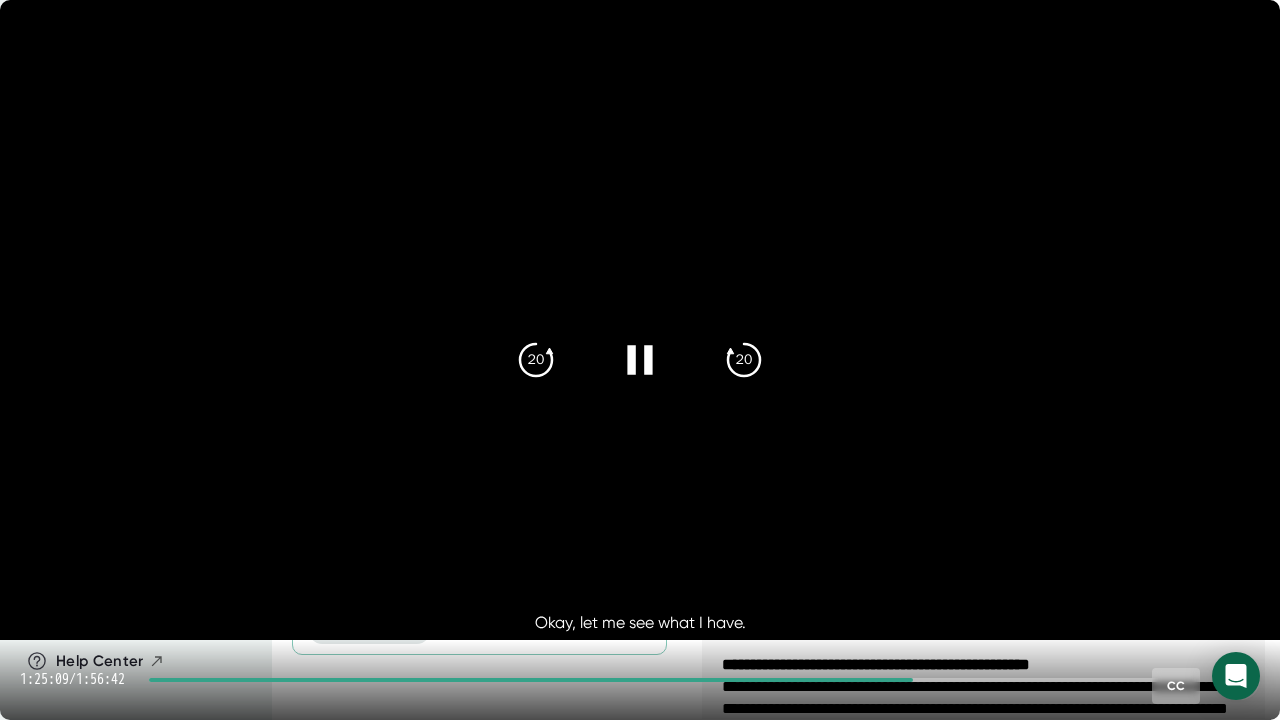 click 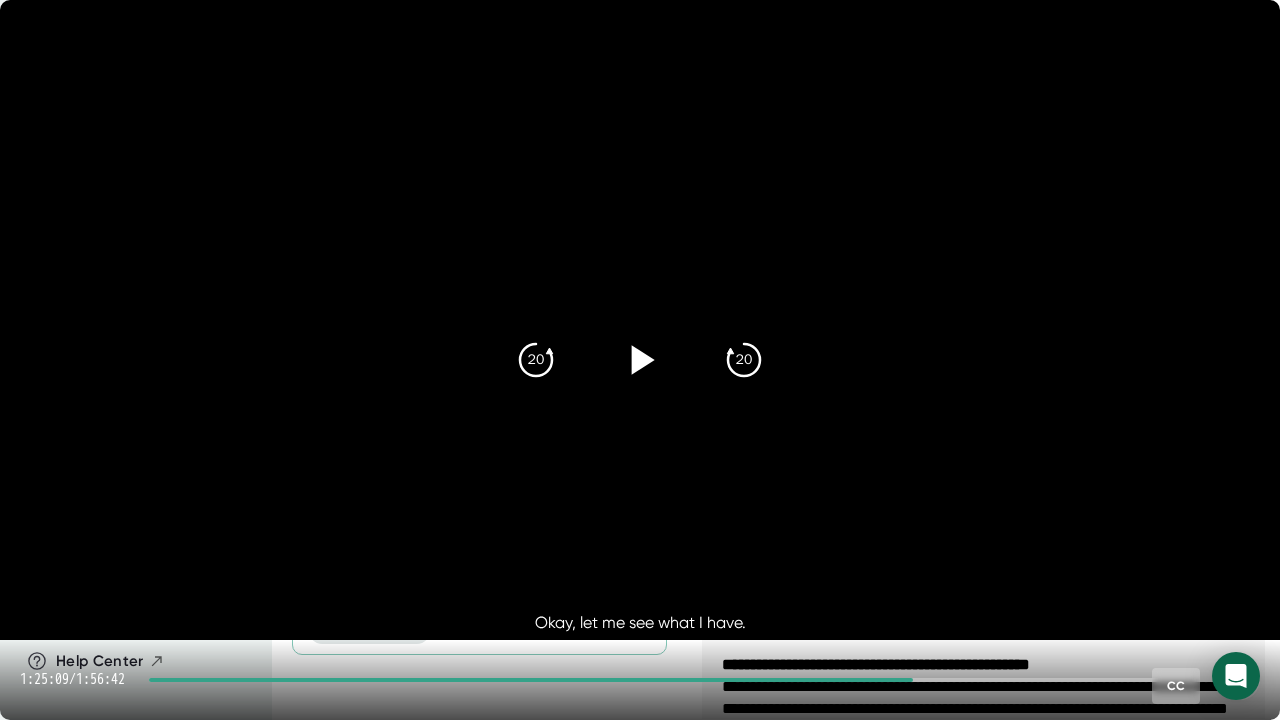 click 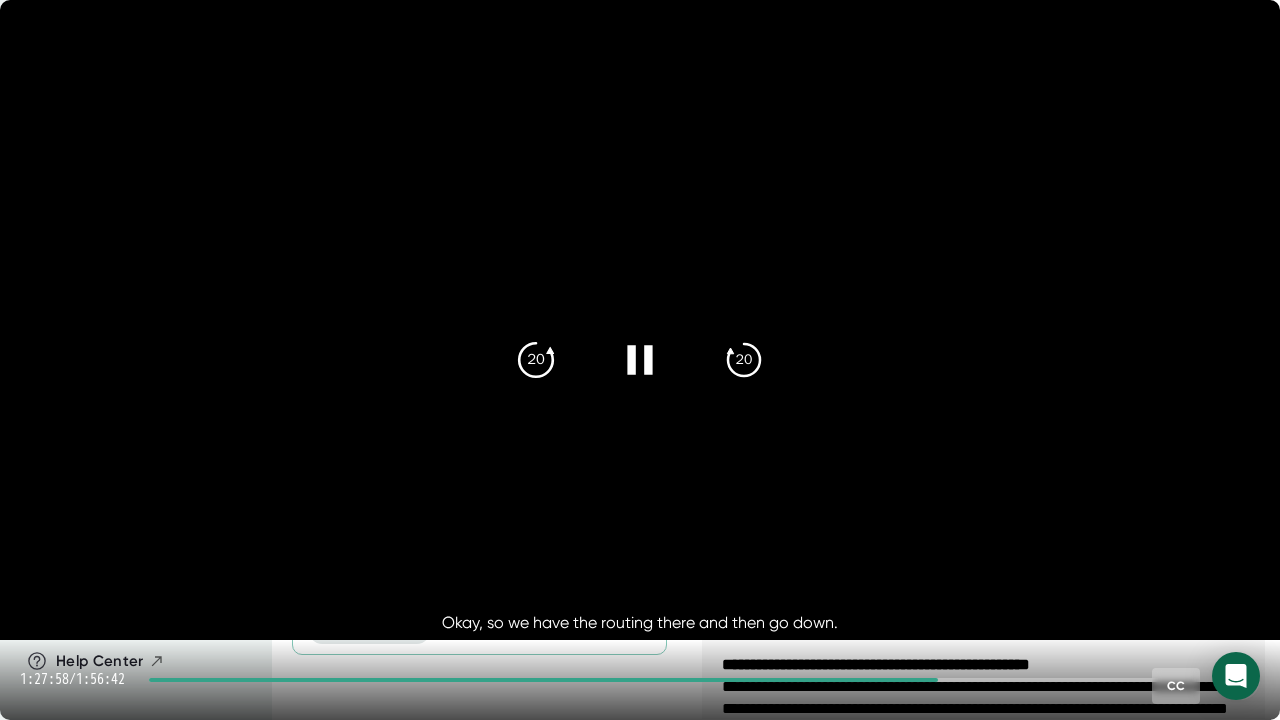 click on "20" 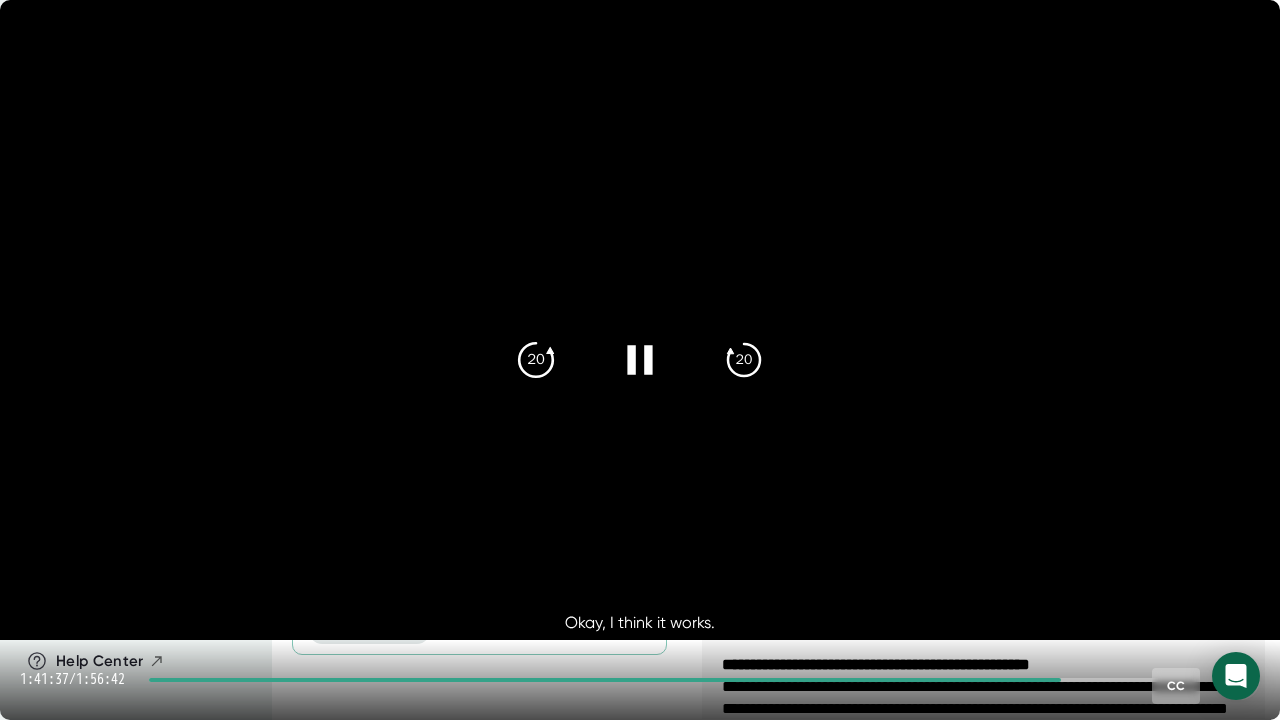 click on "20" 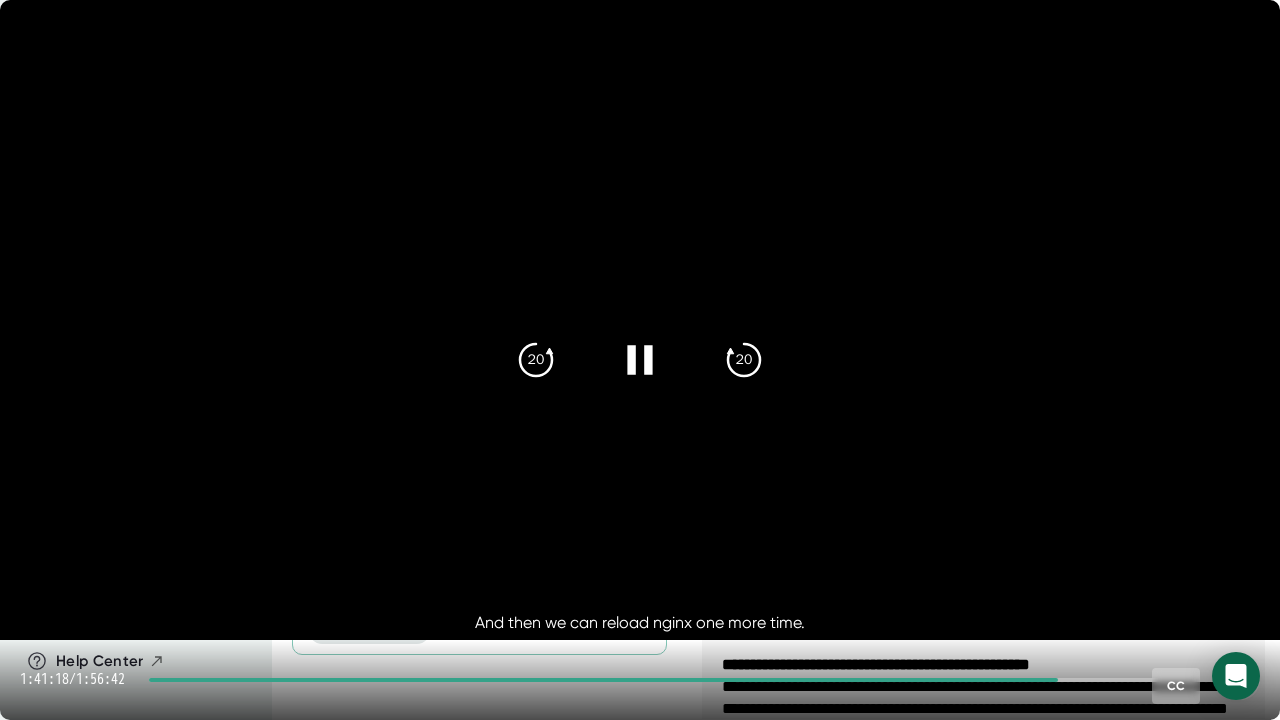 click 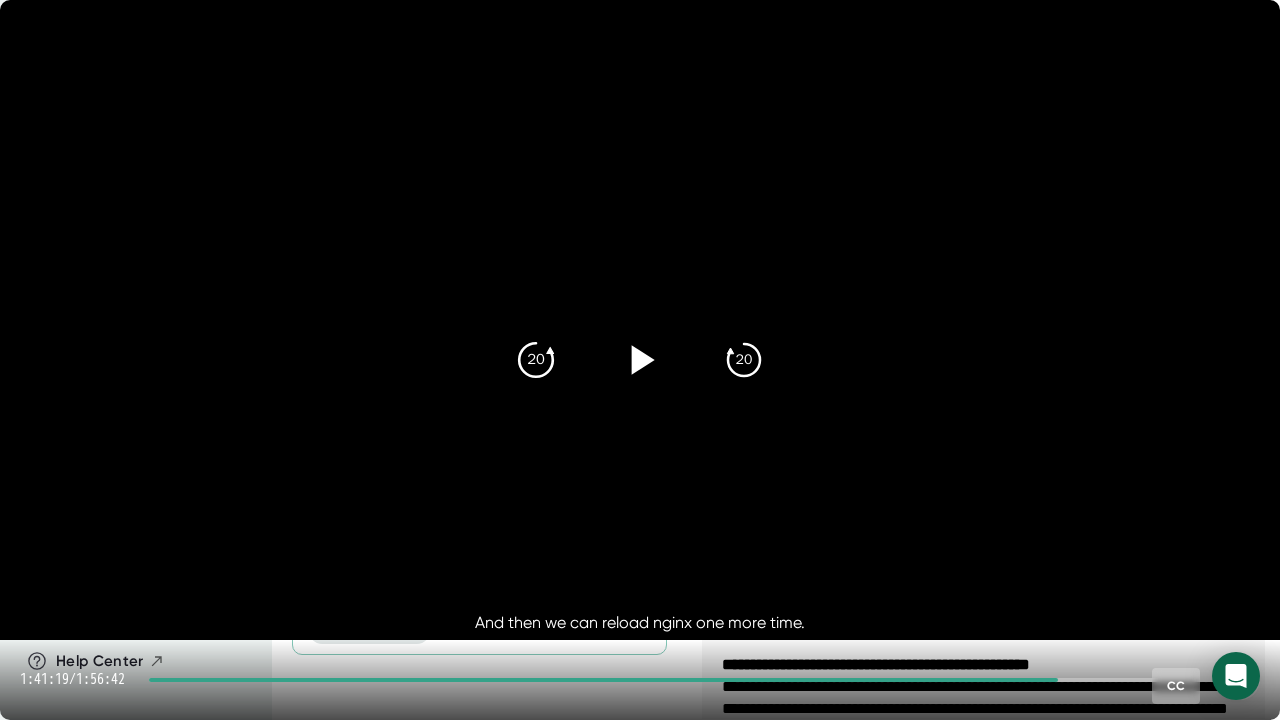 click on "20" 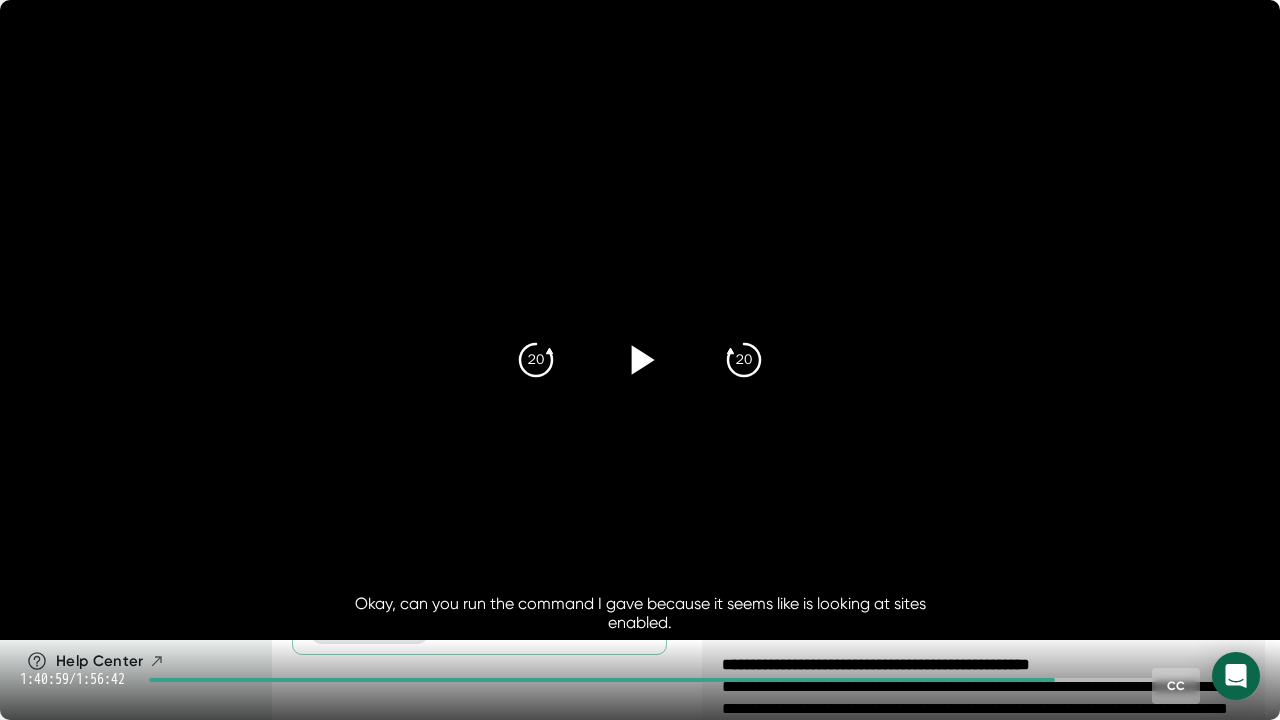 click at bounding box center (640, 360) 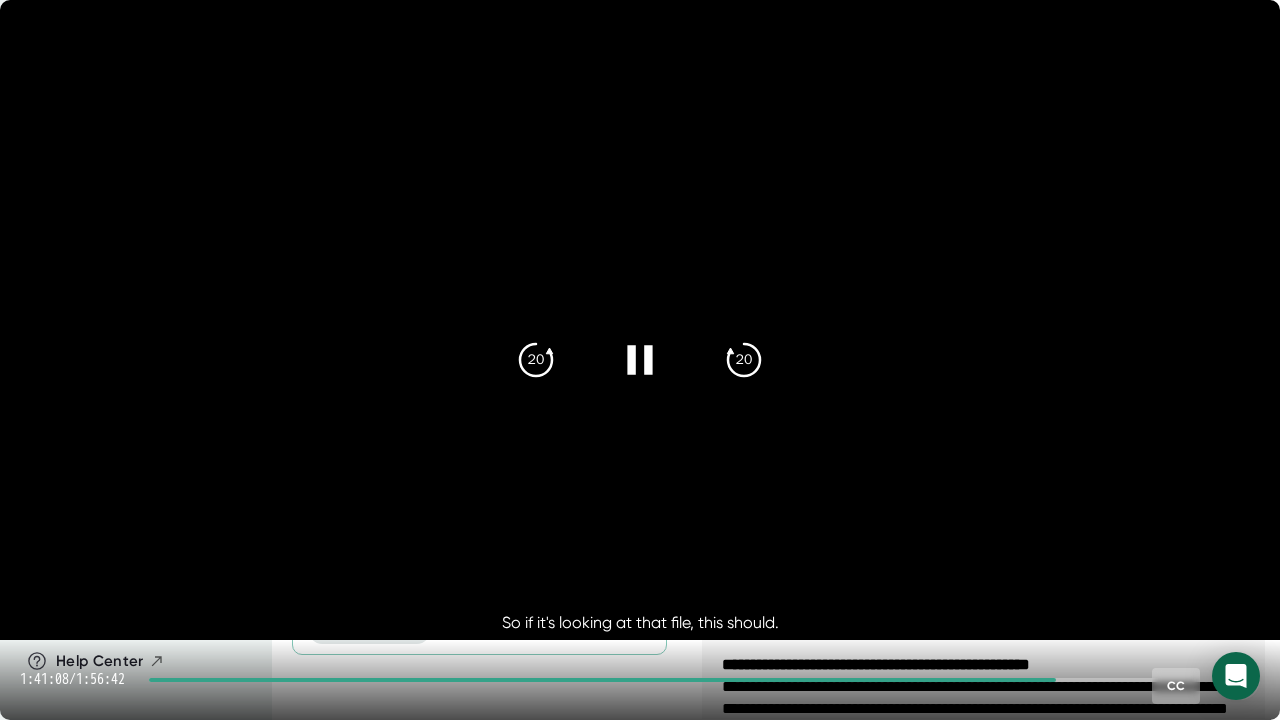 click 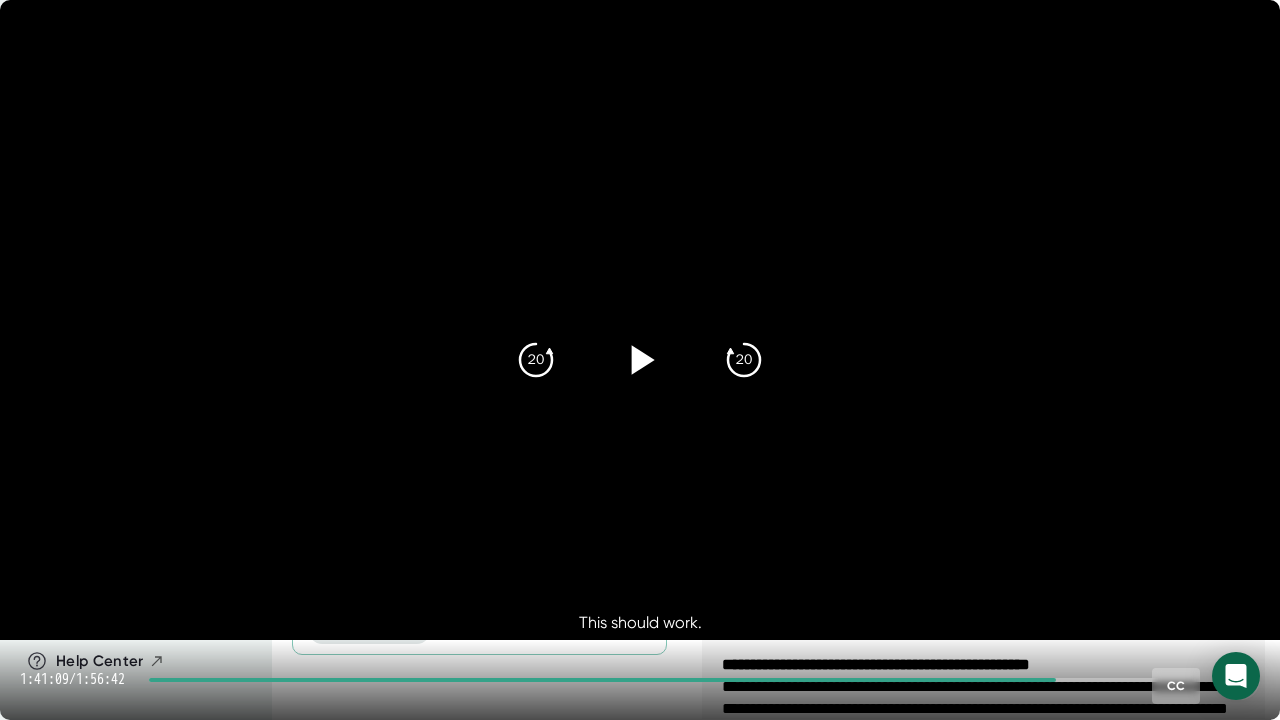 click 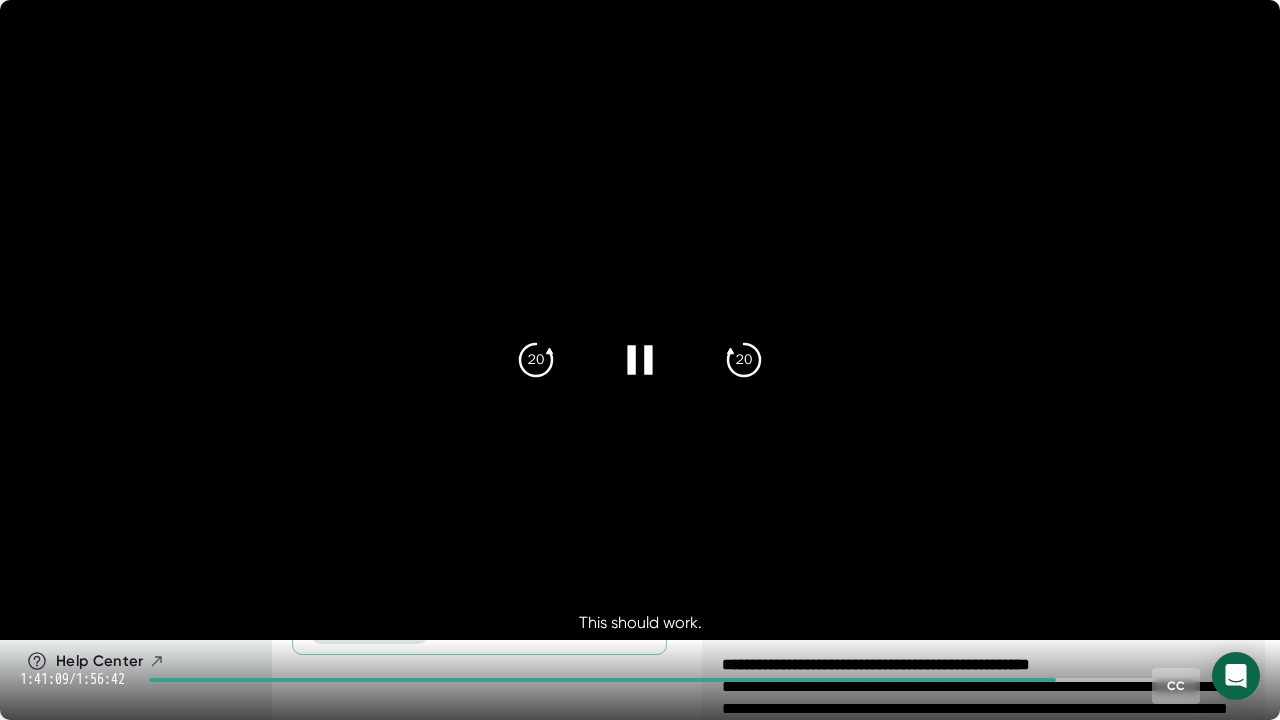 click 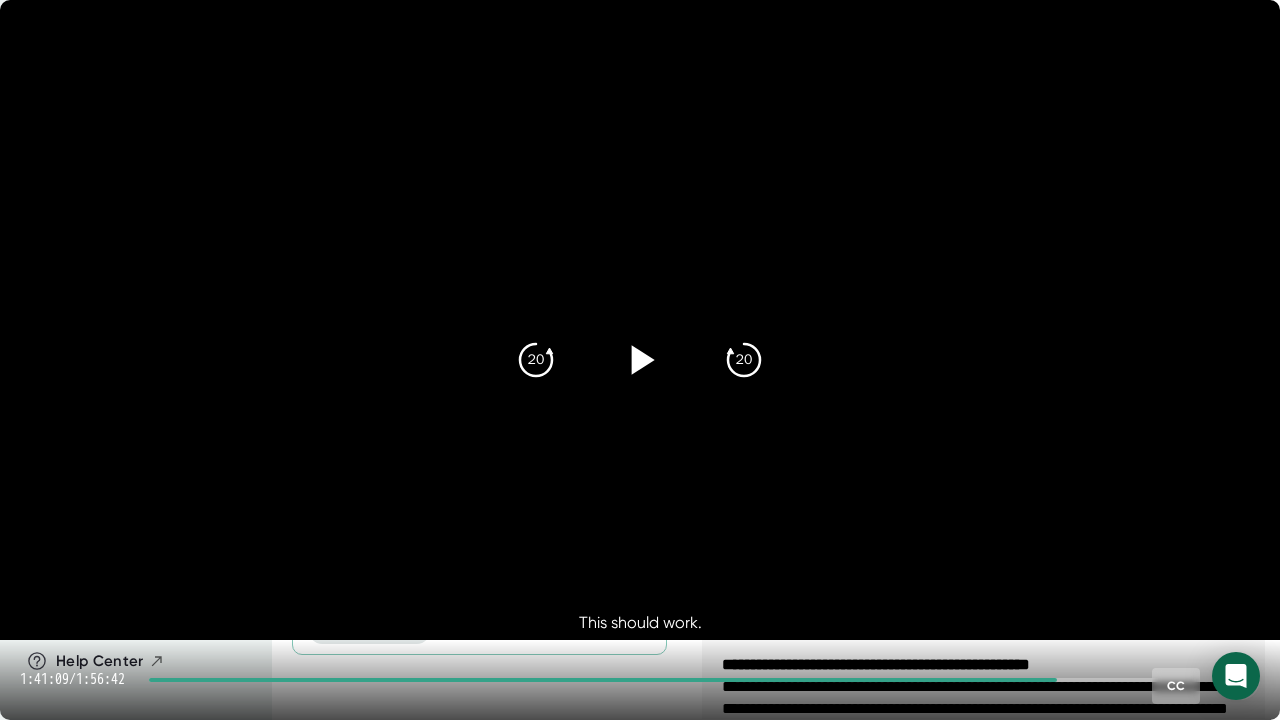 click 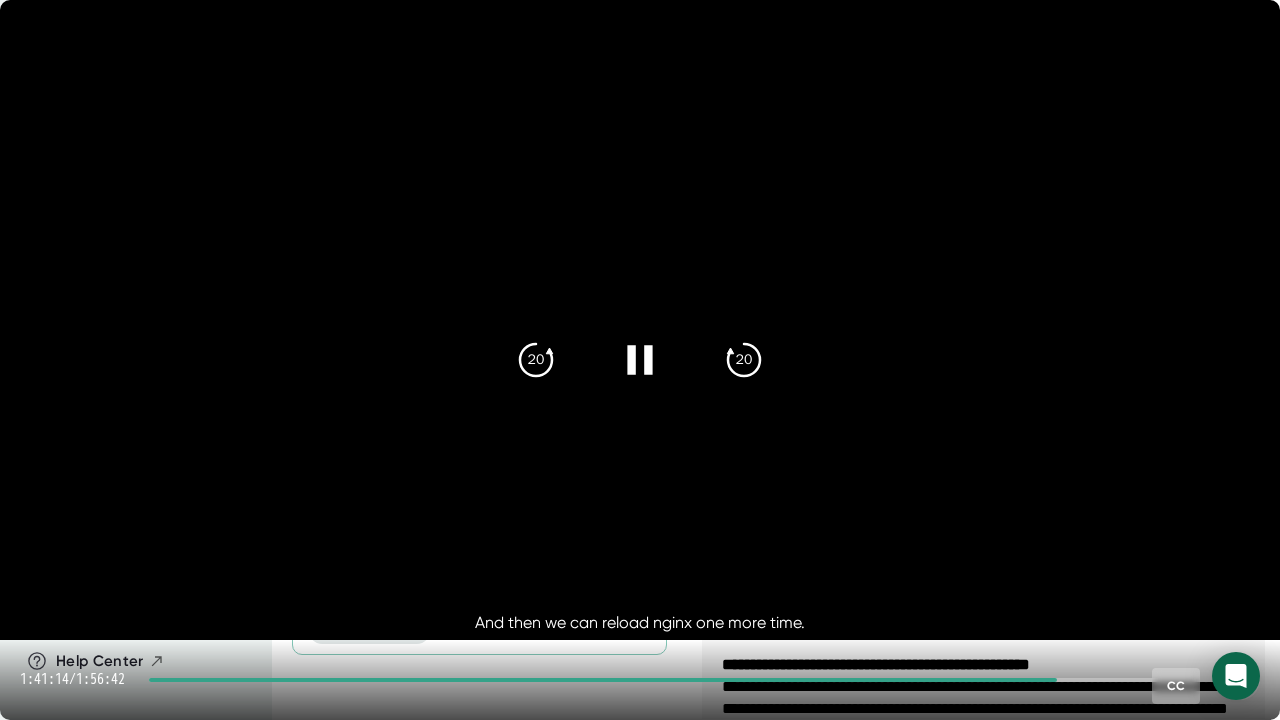 click 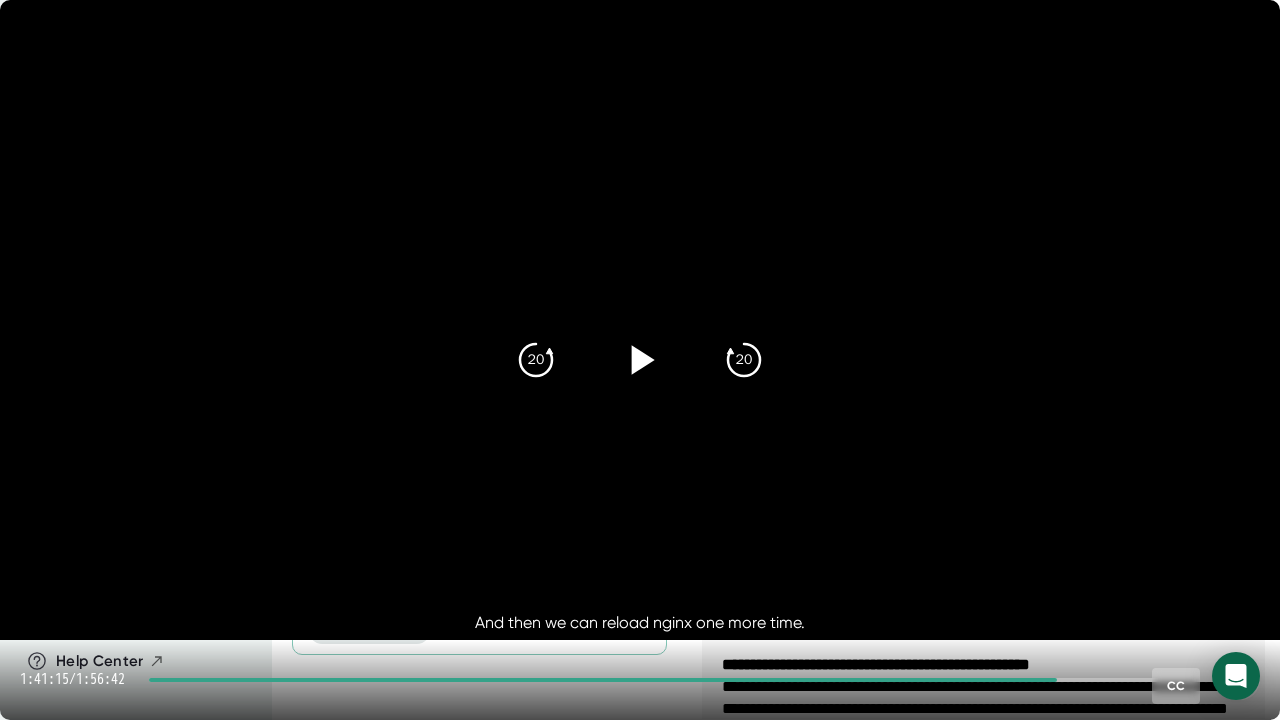 click at bounding box center [640, 320] 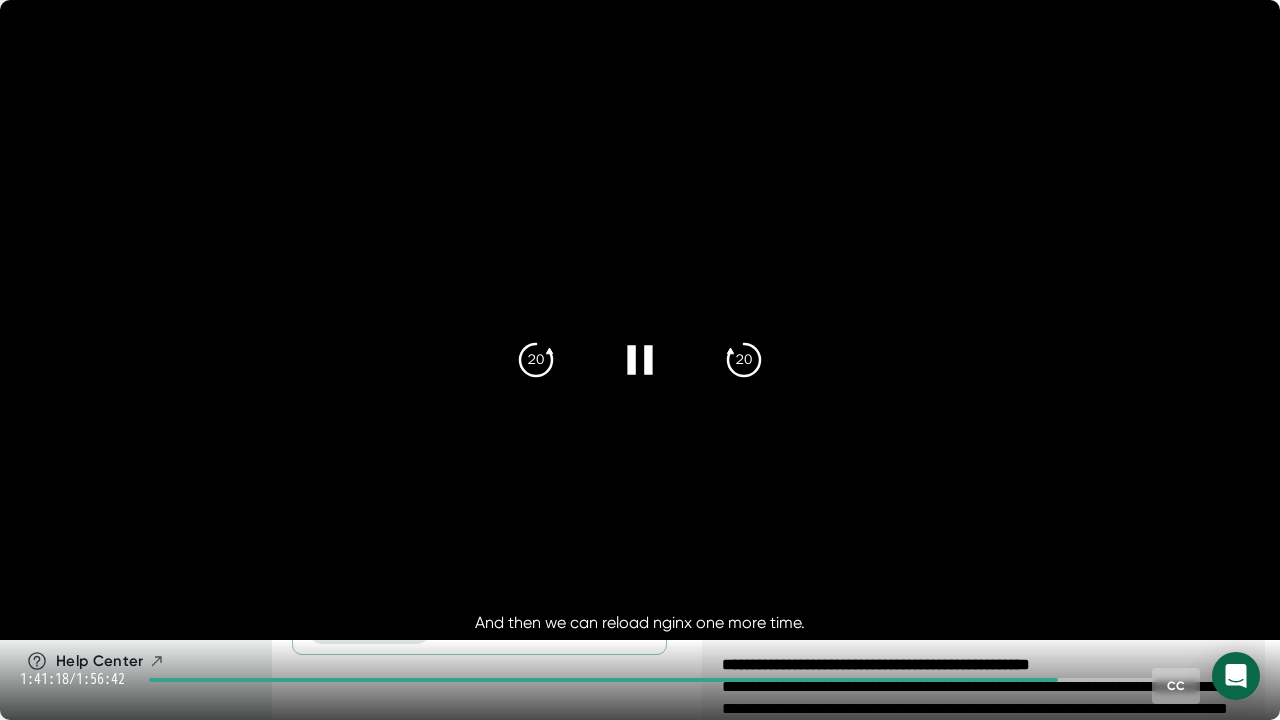 click 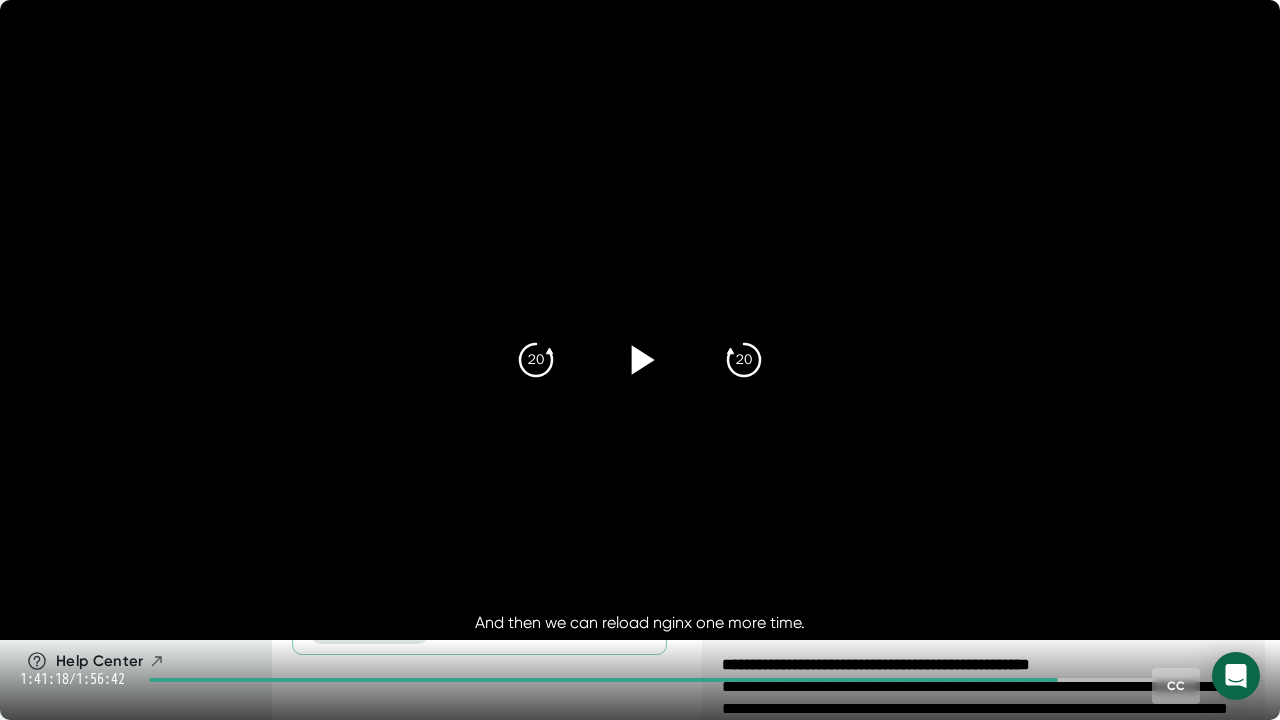 click 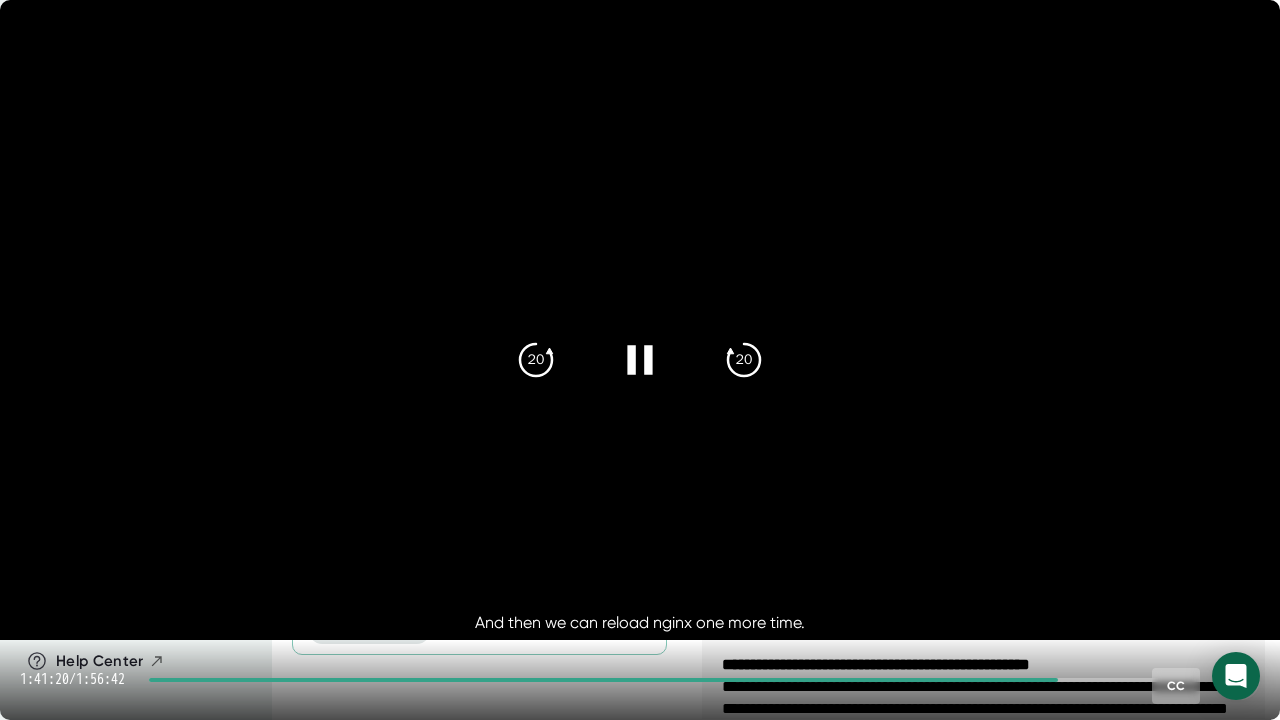 click 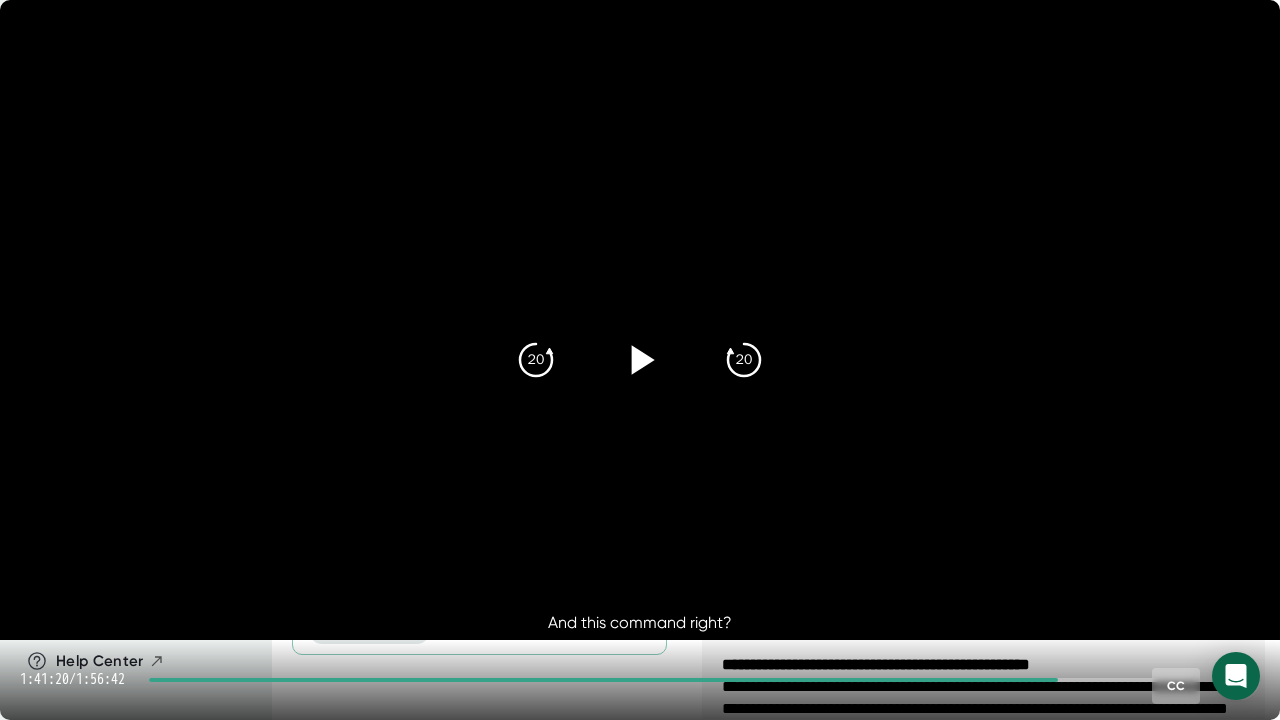 click 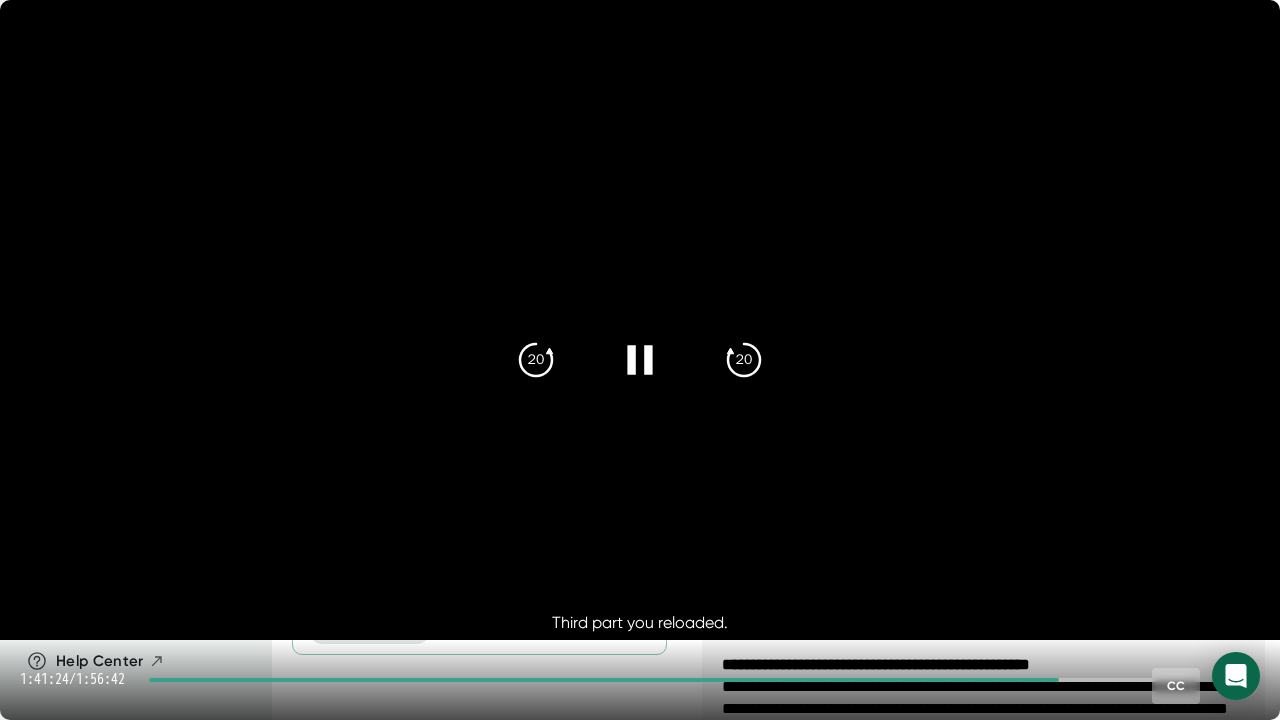 click 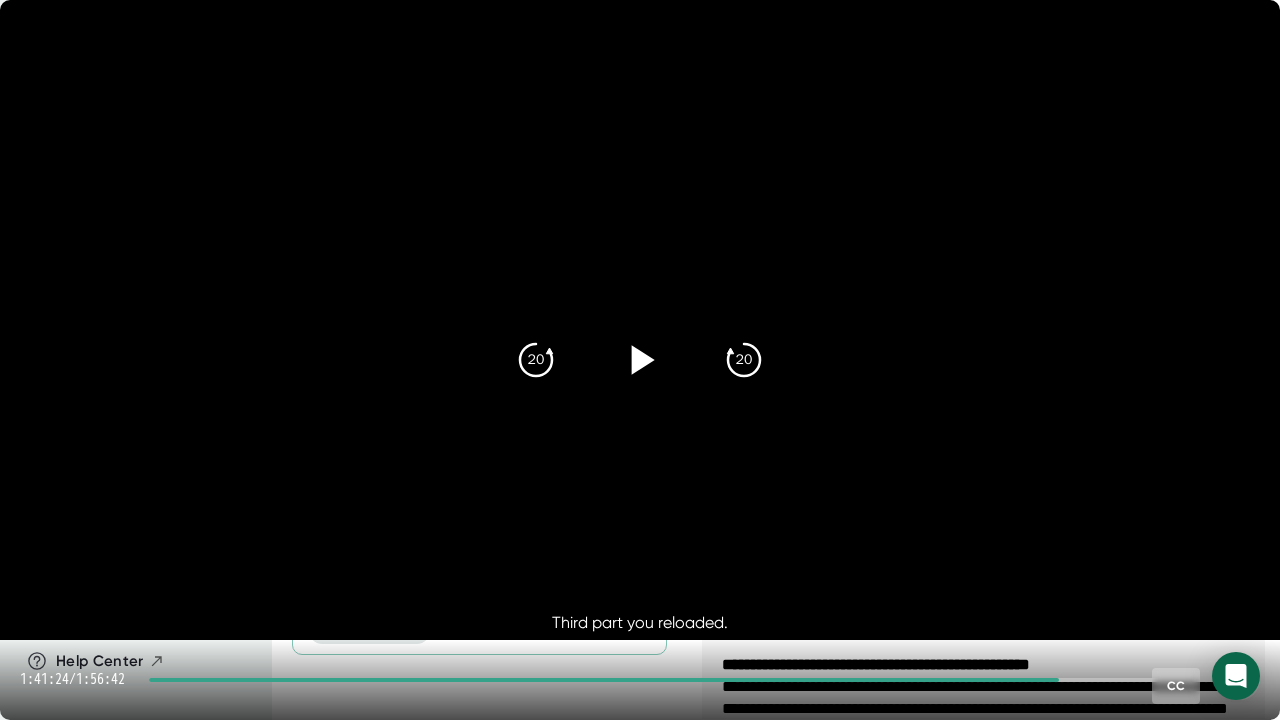 click at bounding box center (640, 320) 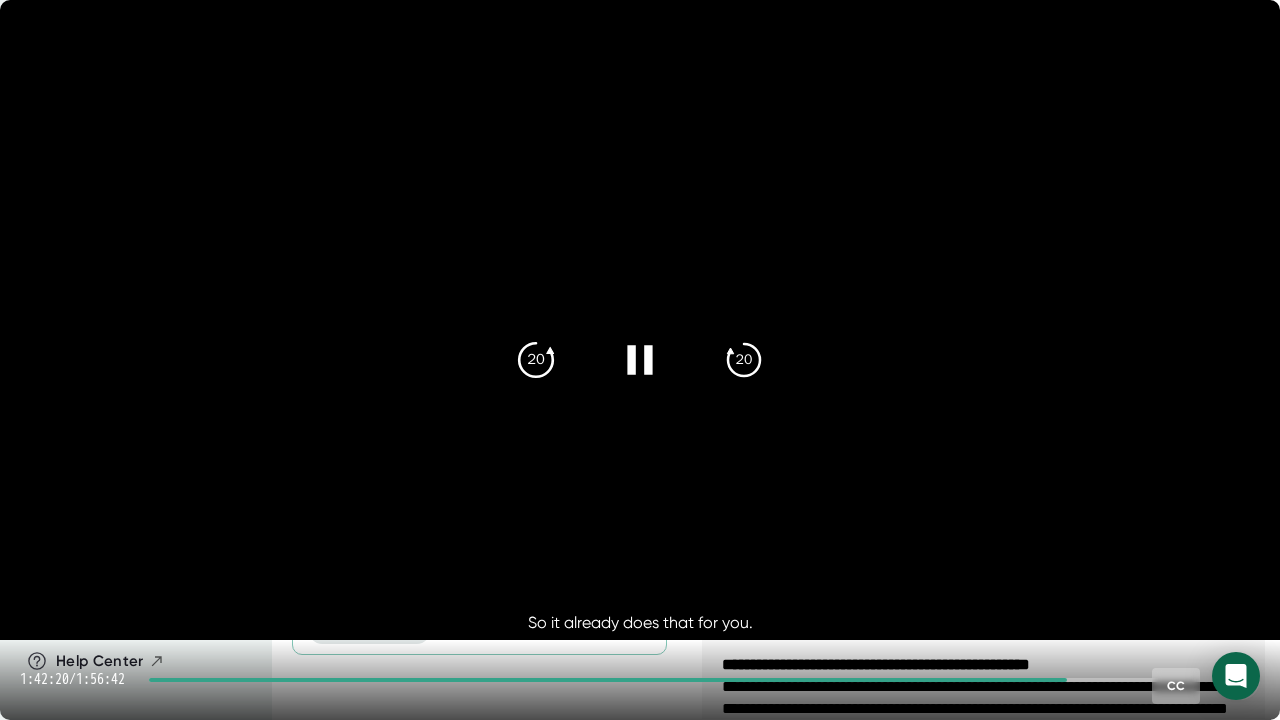 click on "20" 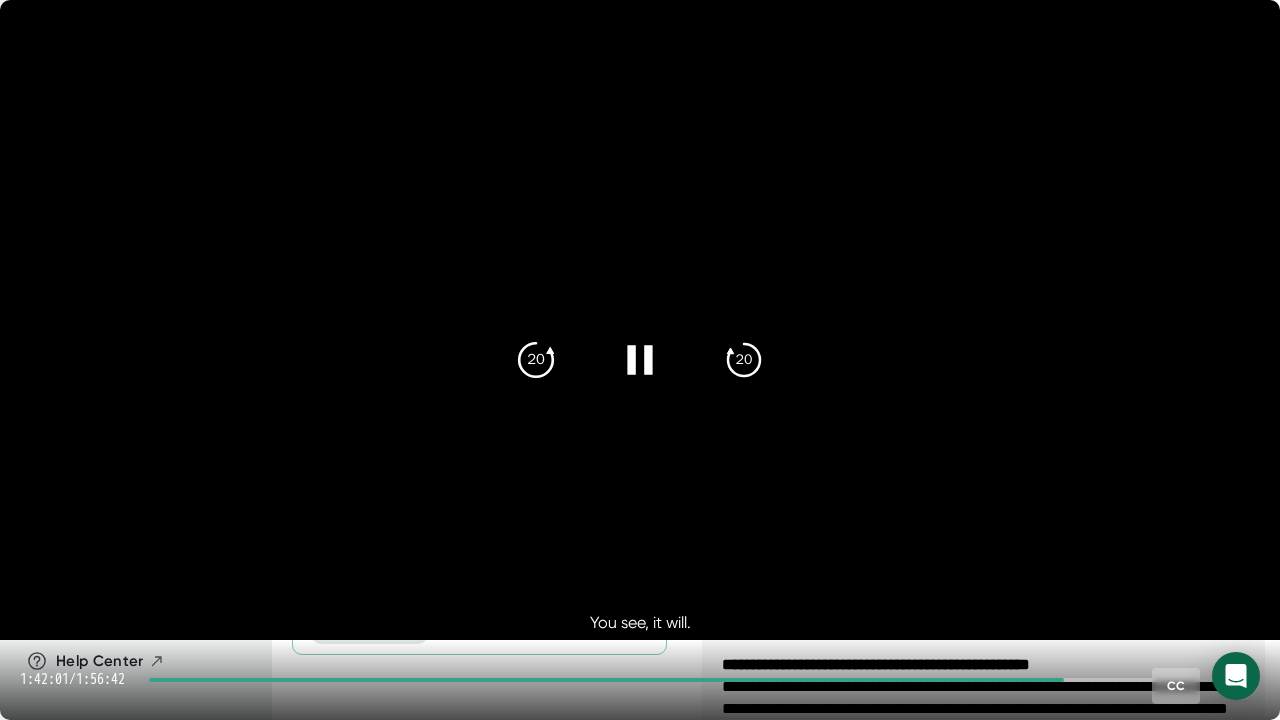 click on "20" 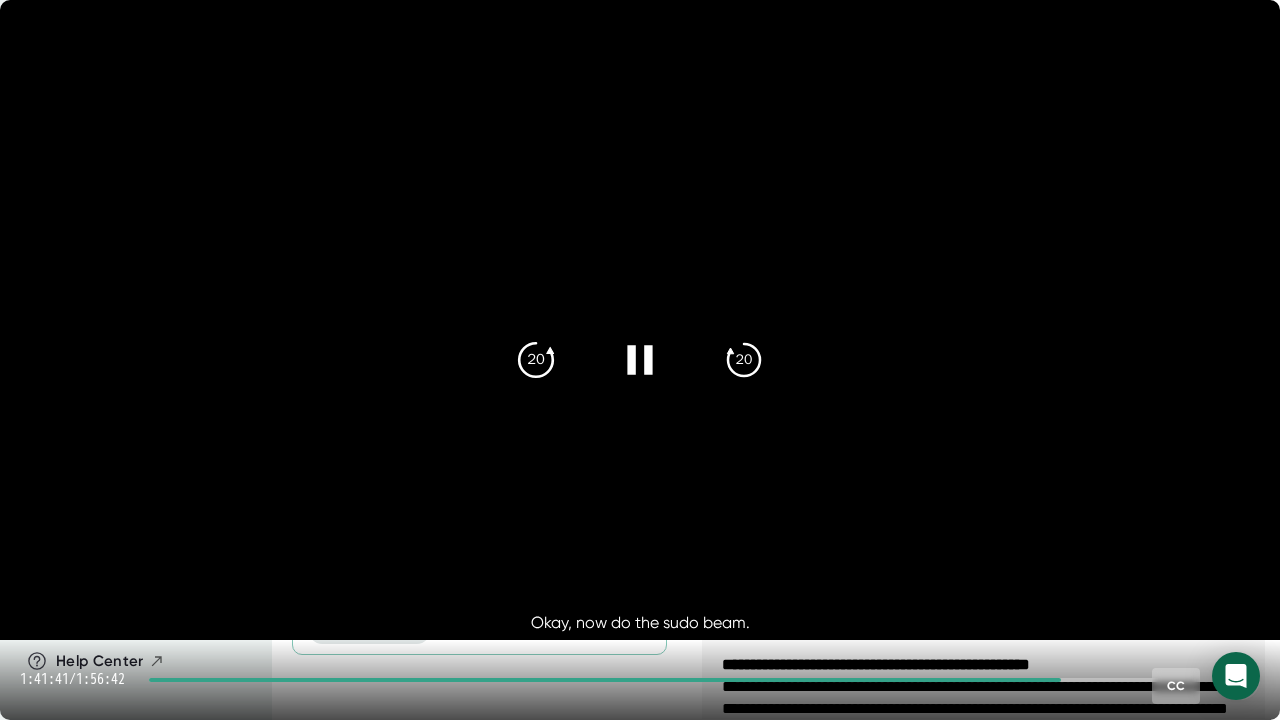 click on "20" 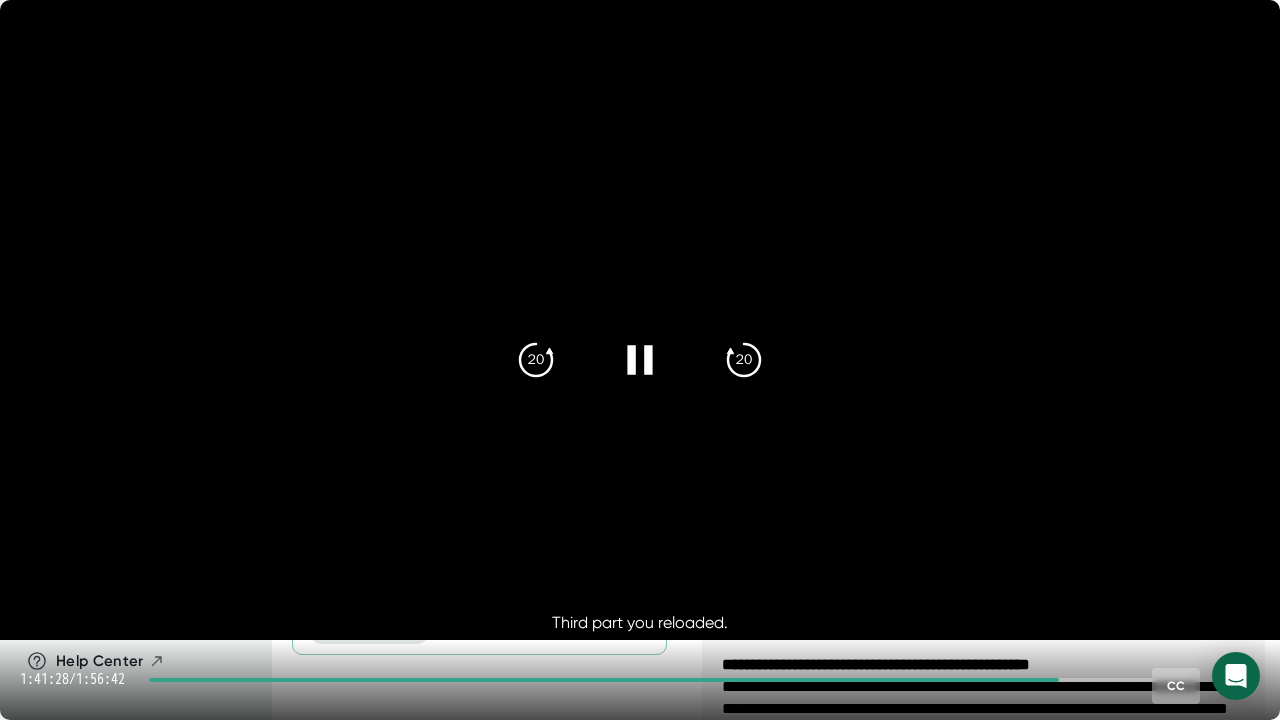click at bounding box center [640, 360] 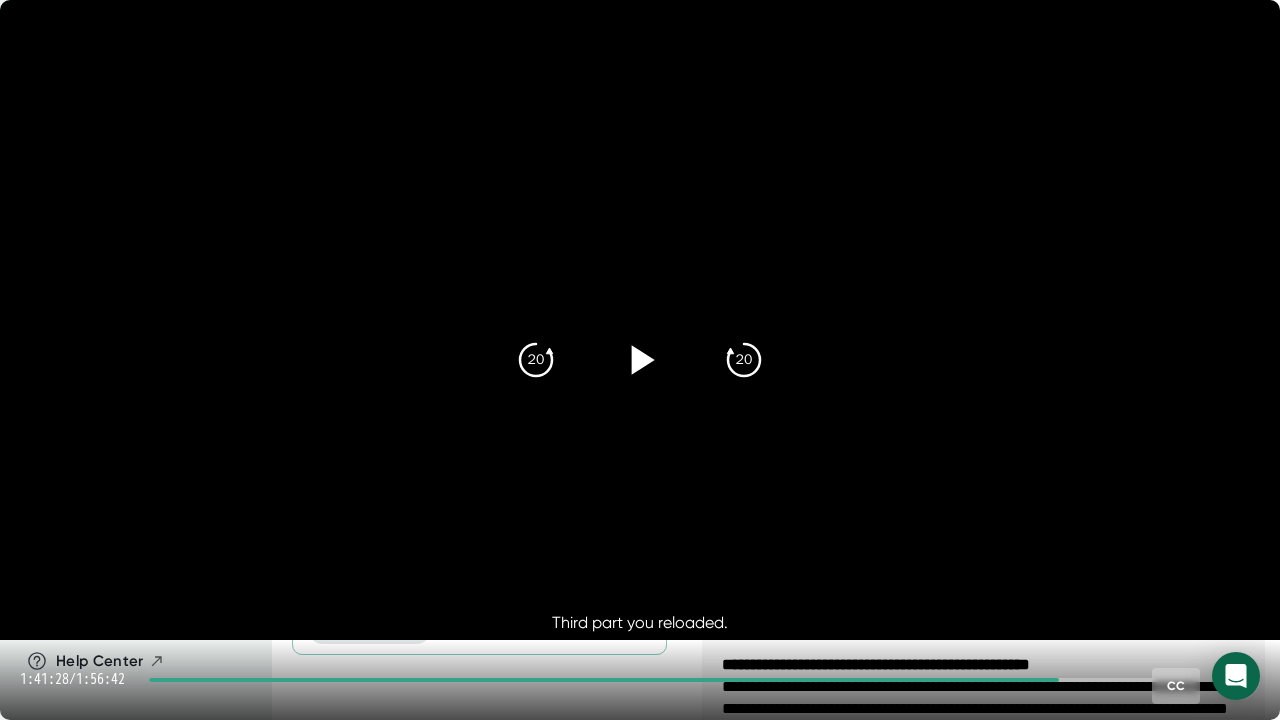 click at bounding box center (640, 360) 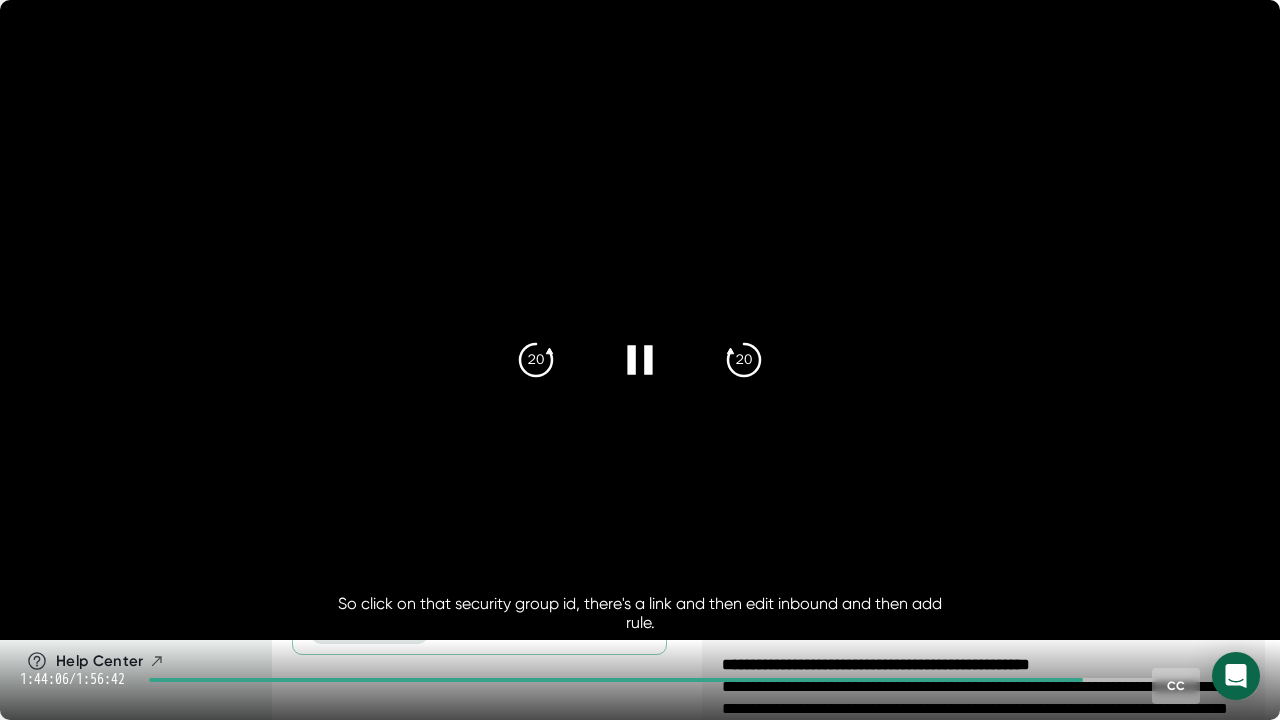 click at bounding box center [640, 360] 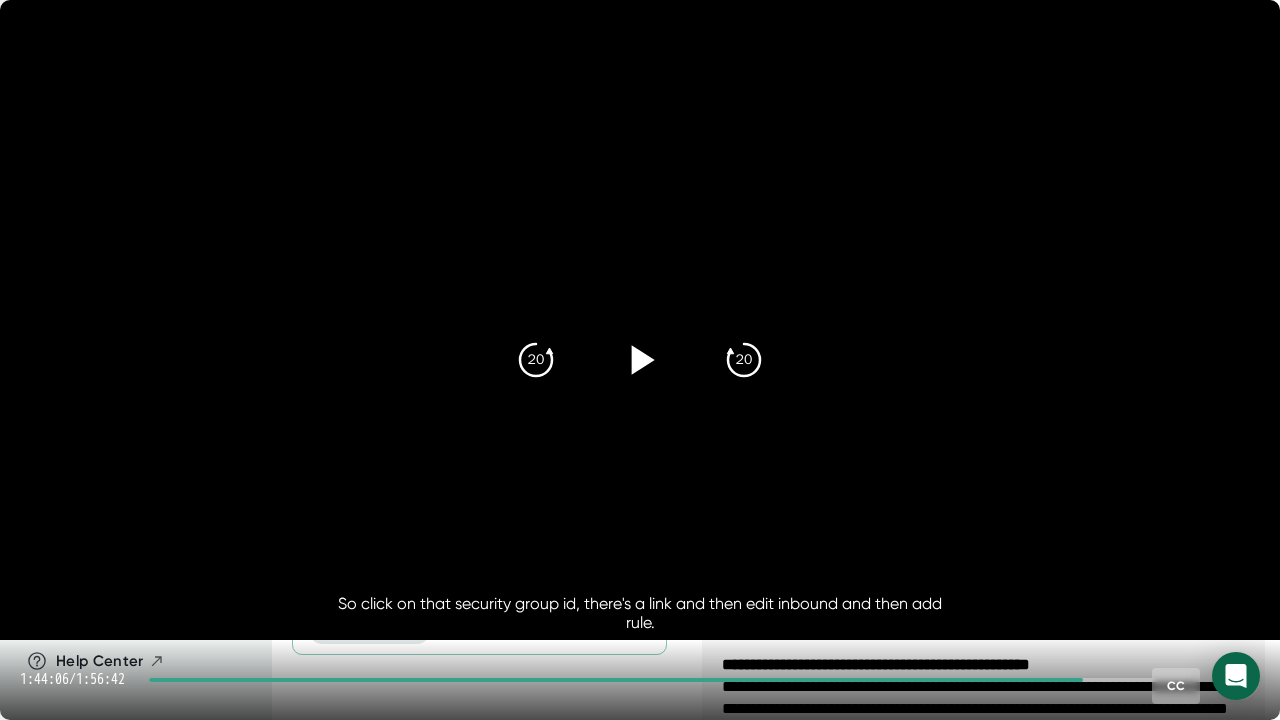 click at bounding box center [640, 360] 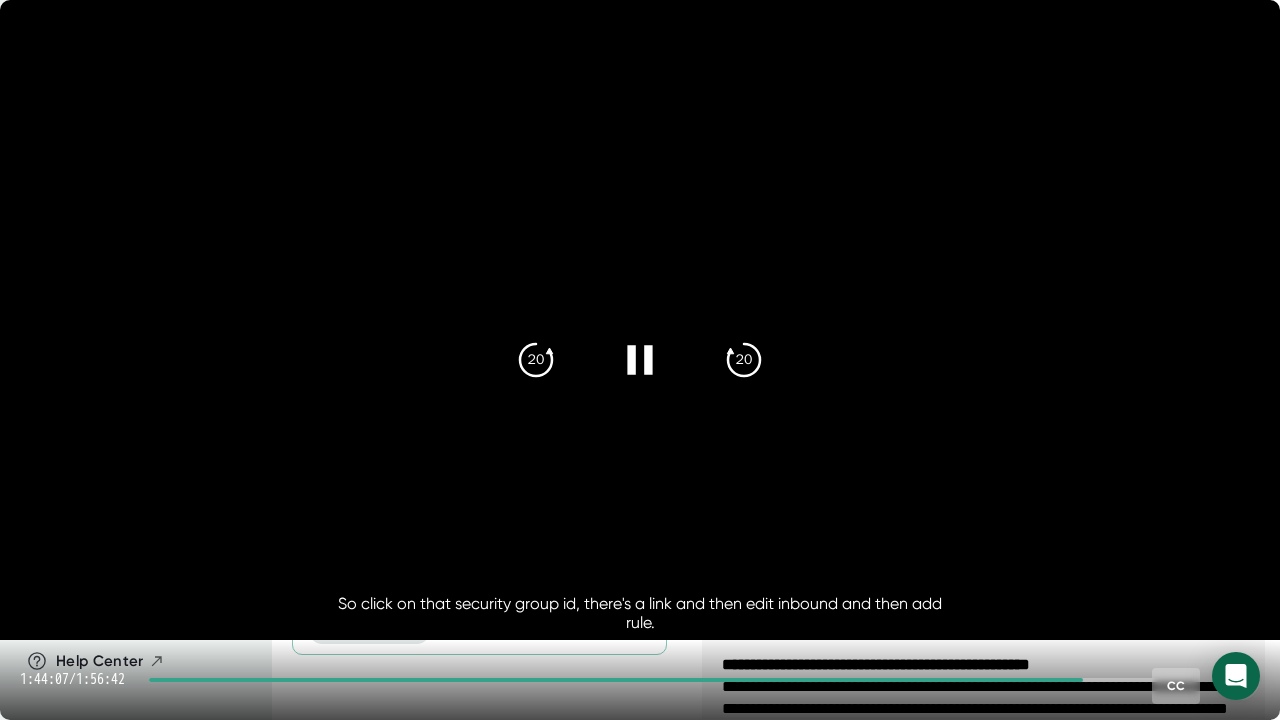 click 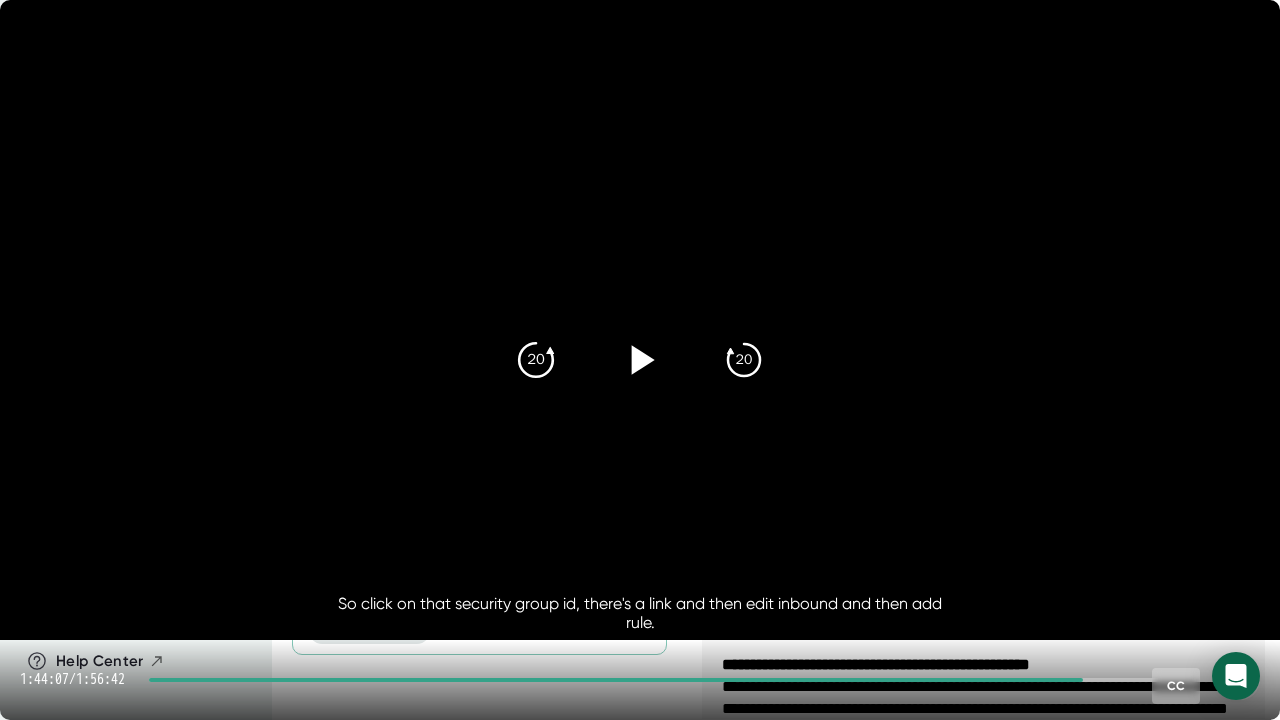click on "20" 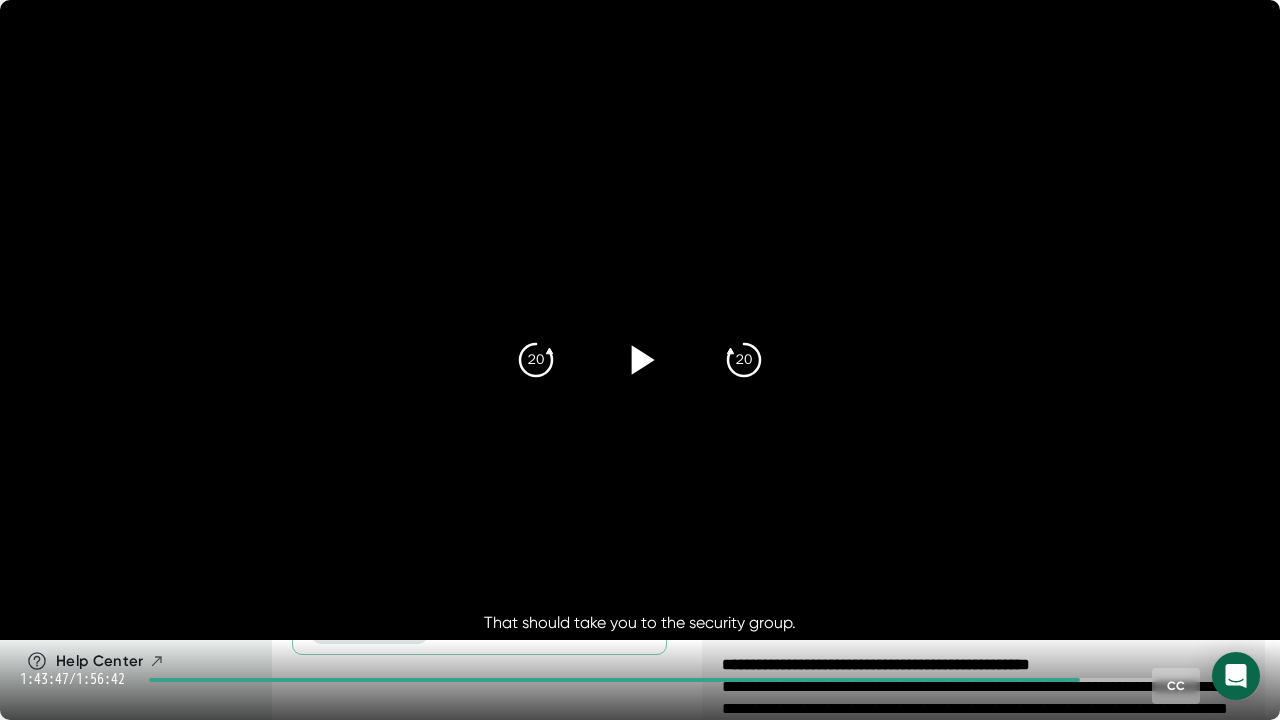 click 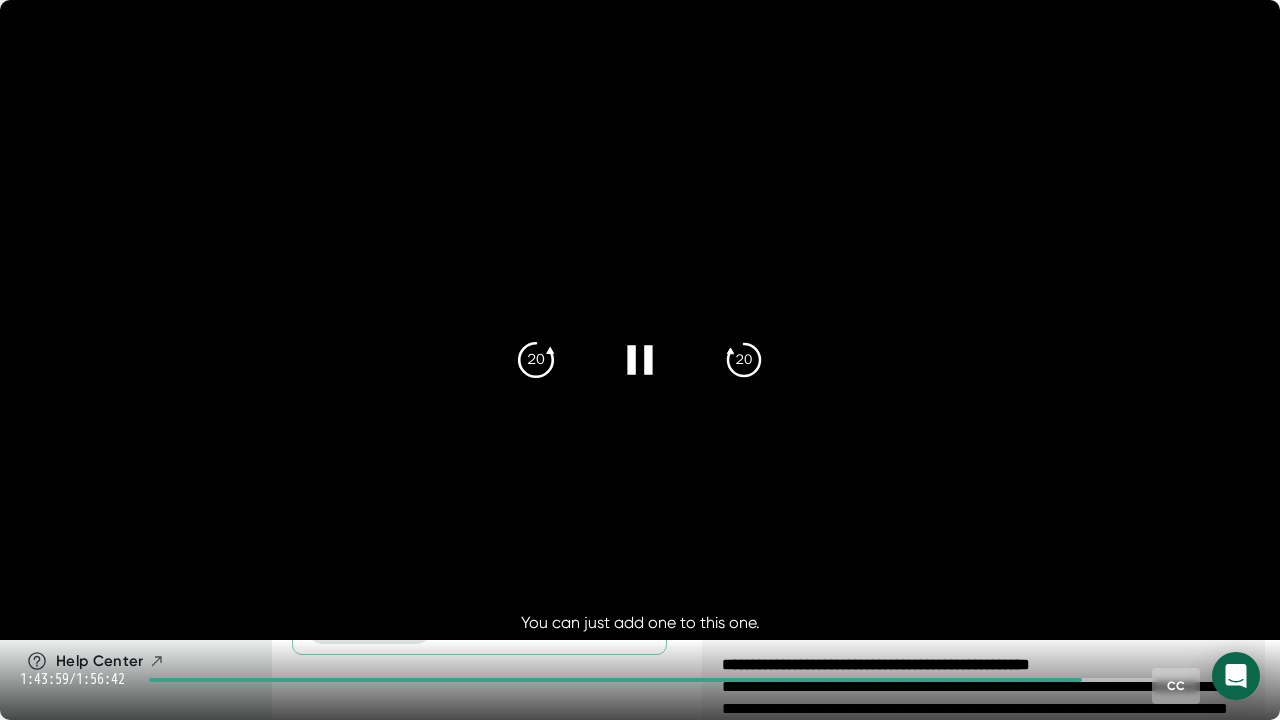 click on "20" 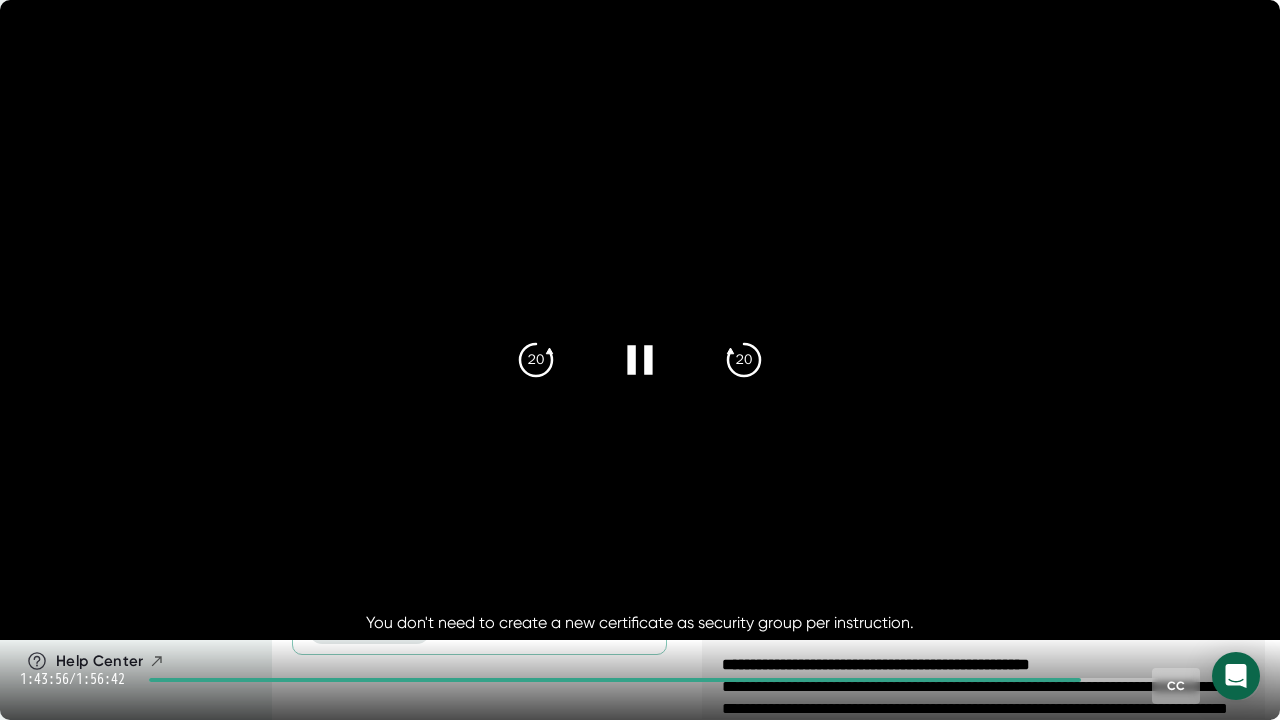 click at bounding box center [640, 360] 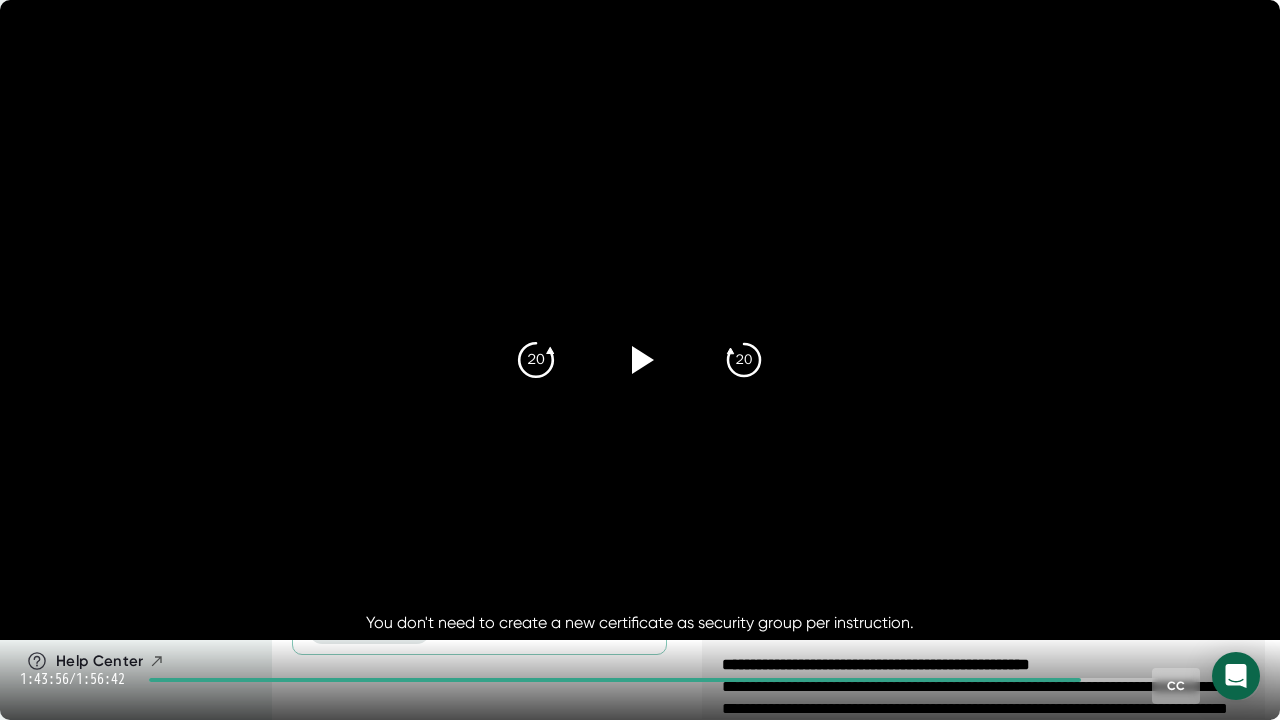 click on "20" 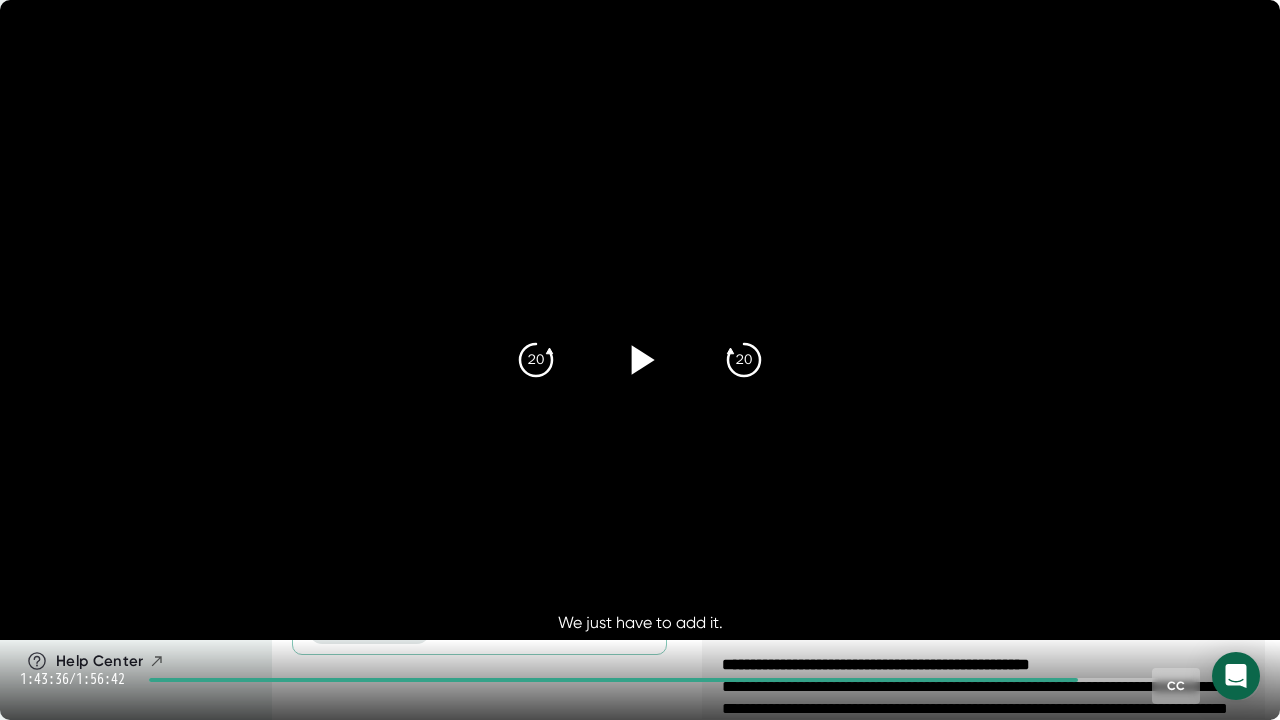click 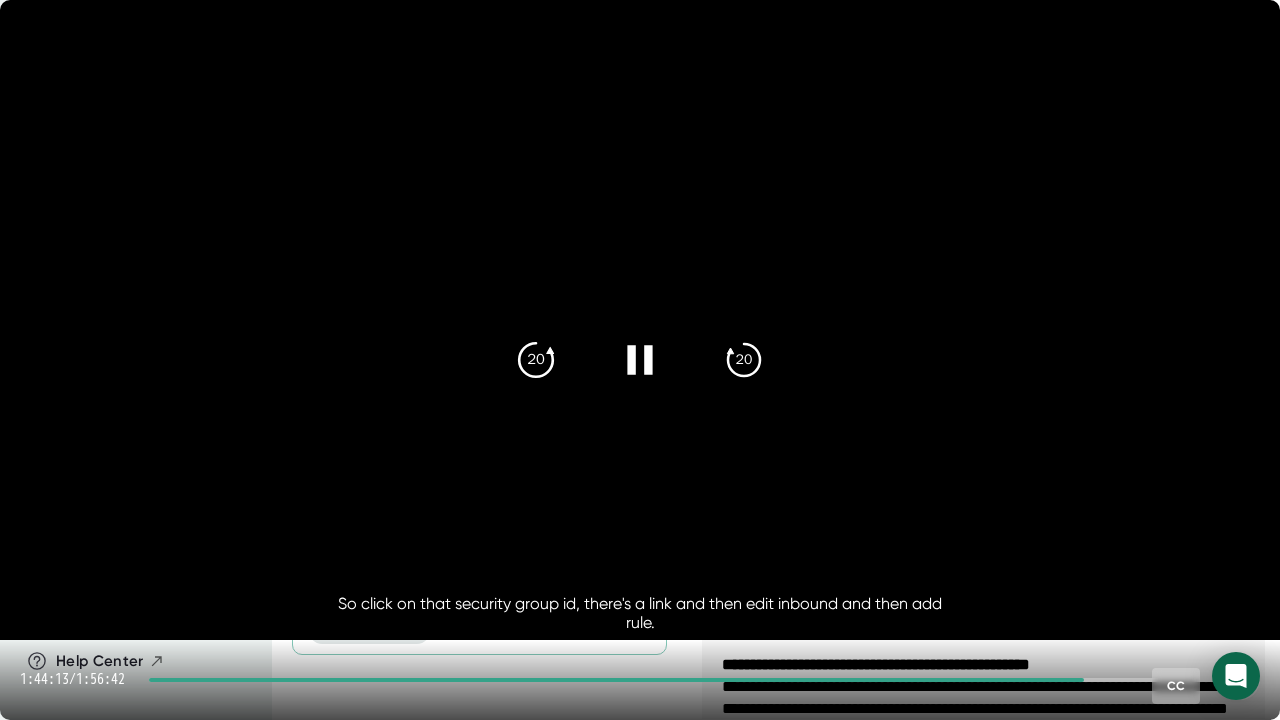 click on "20" 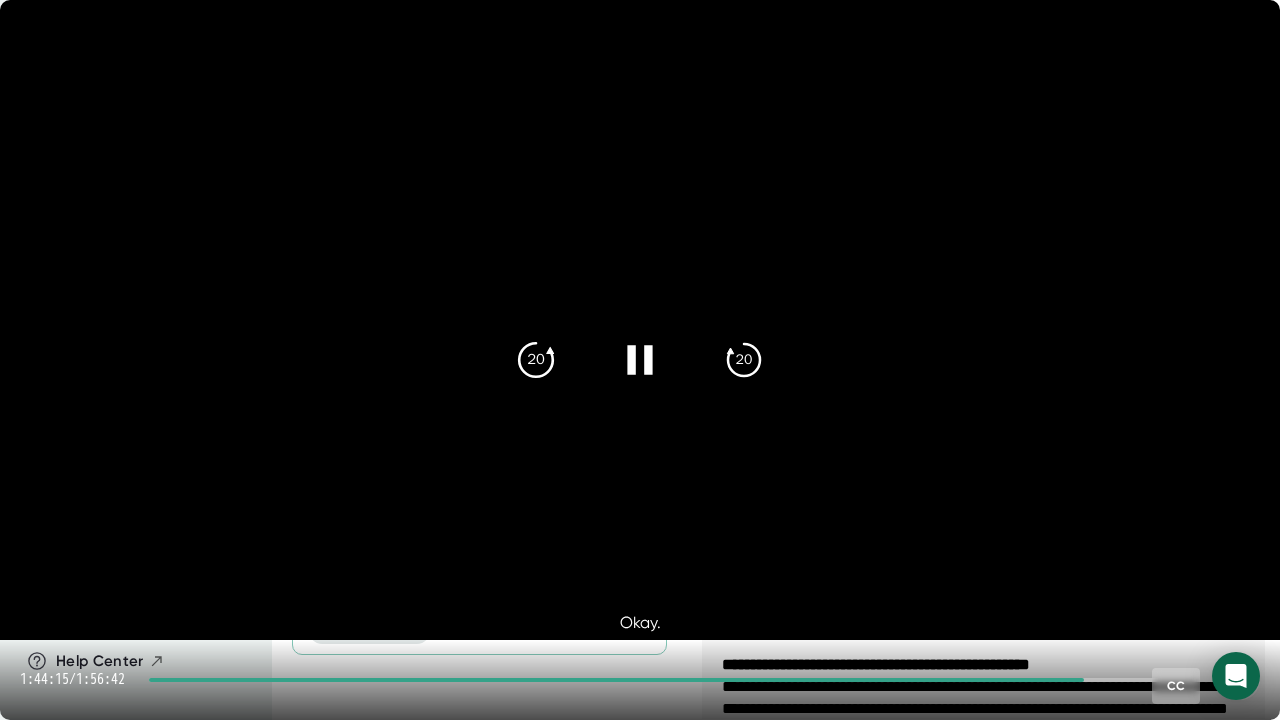 click on "20" 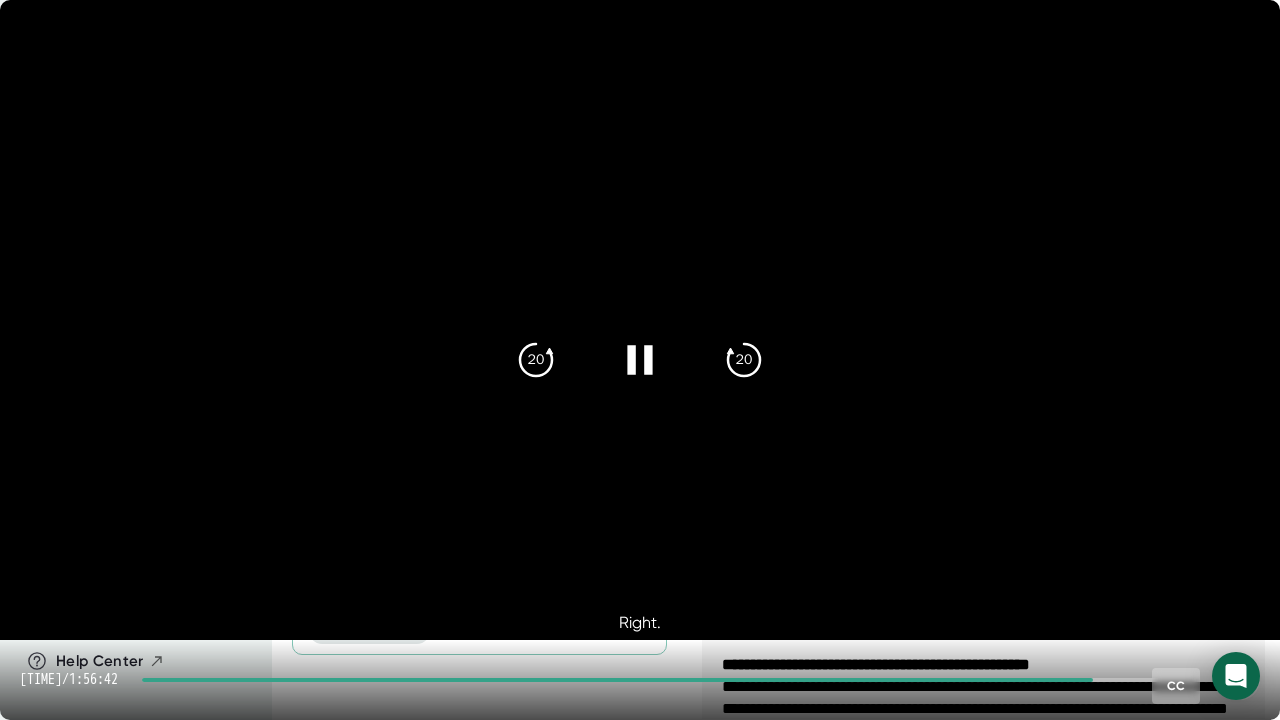 click 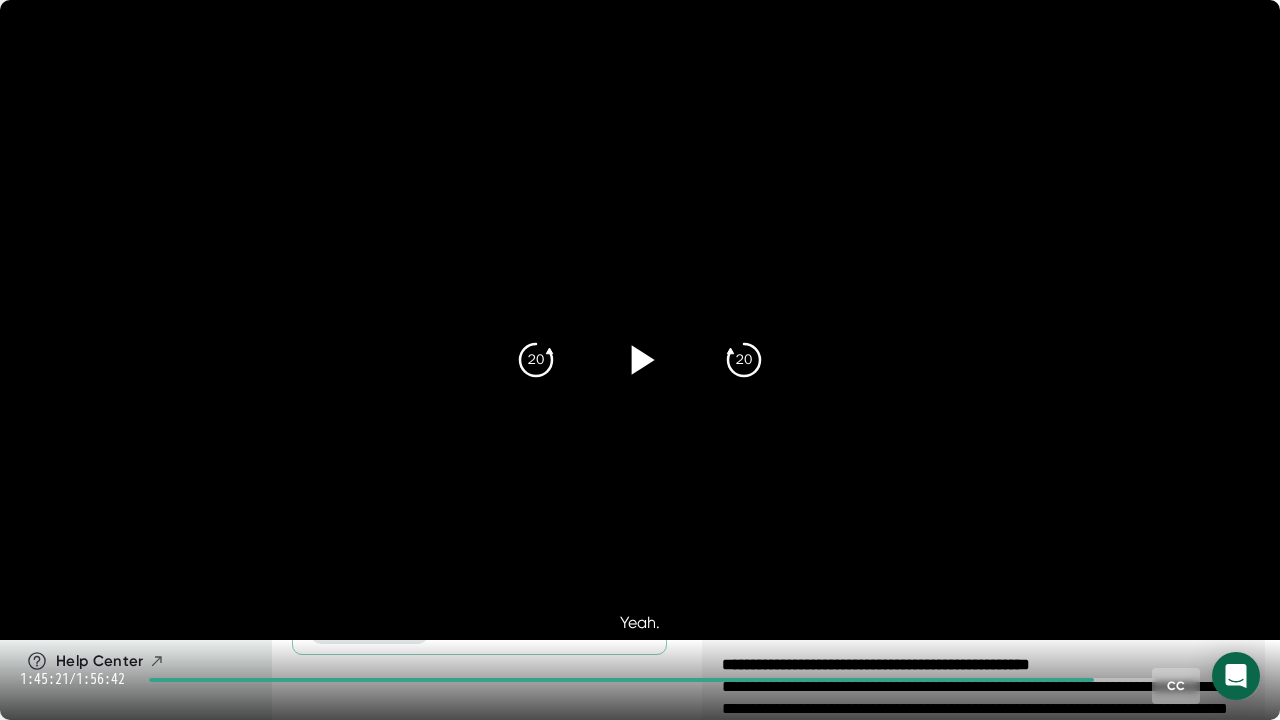 click 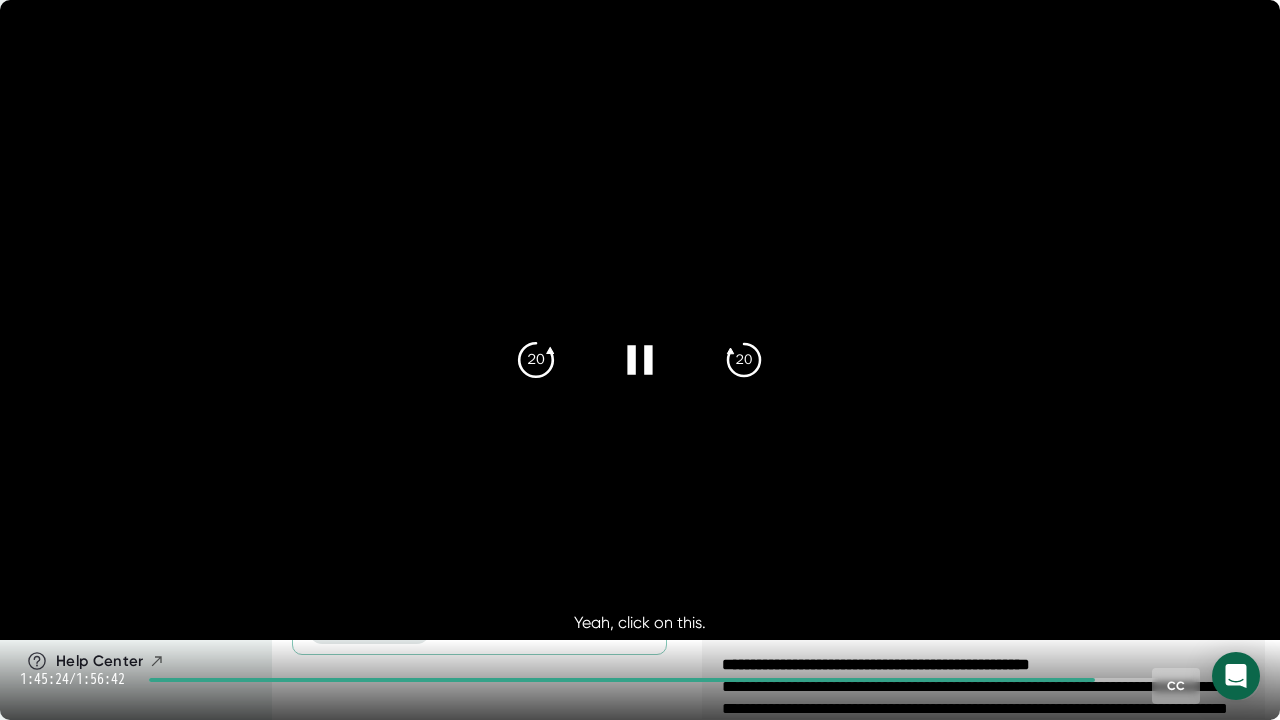 click on "20" 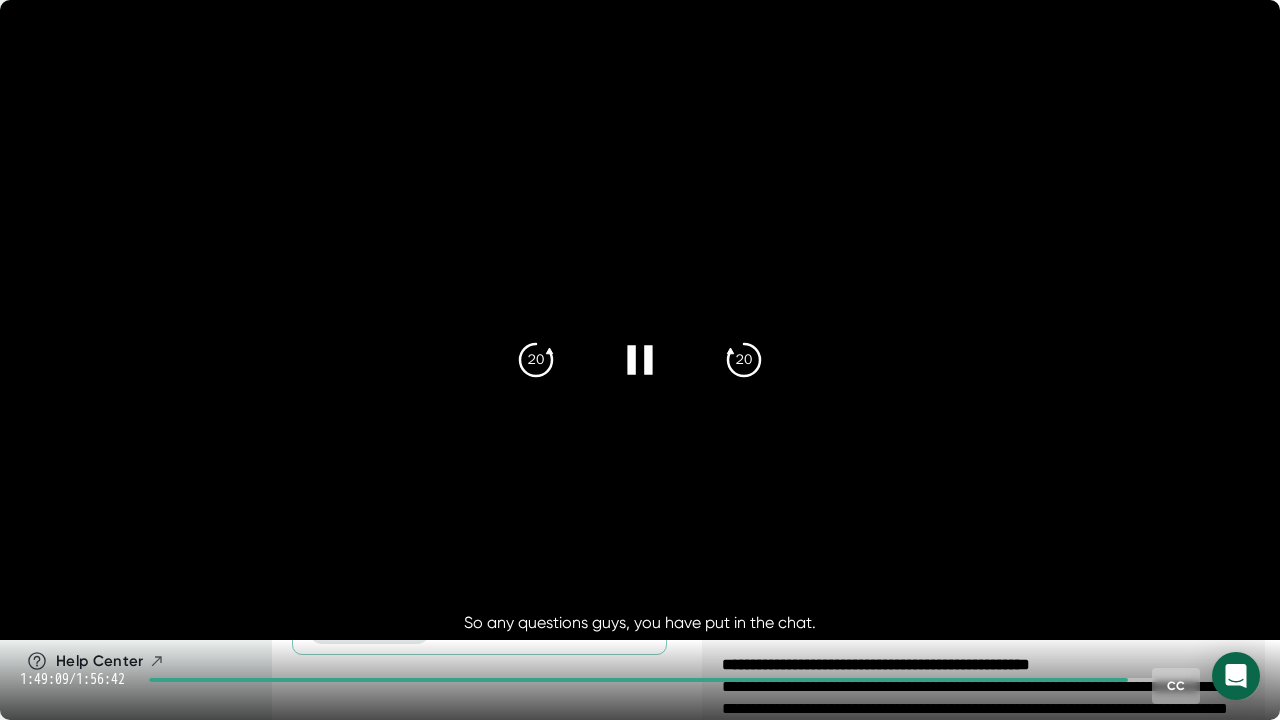 click at bounding box center (1240, 680) 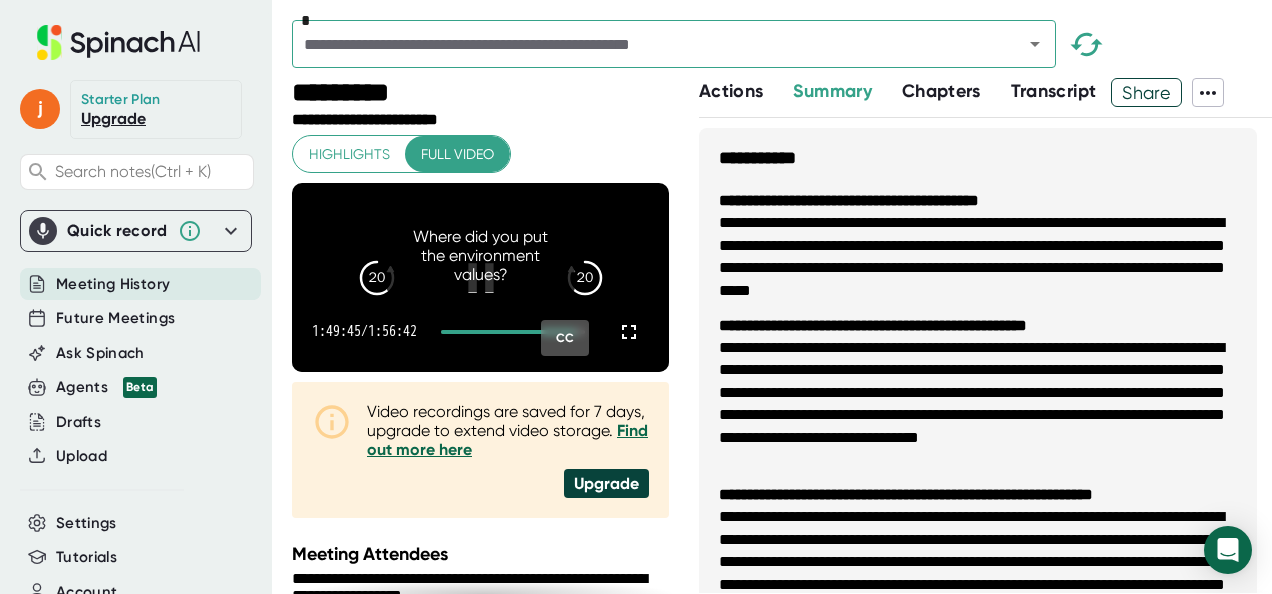 click at bounding box center (481, 278) 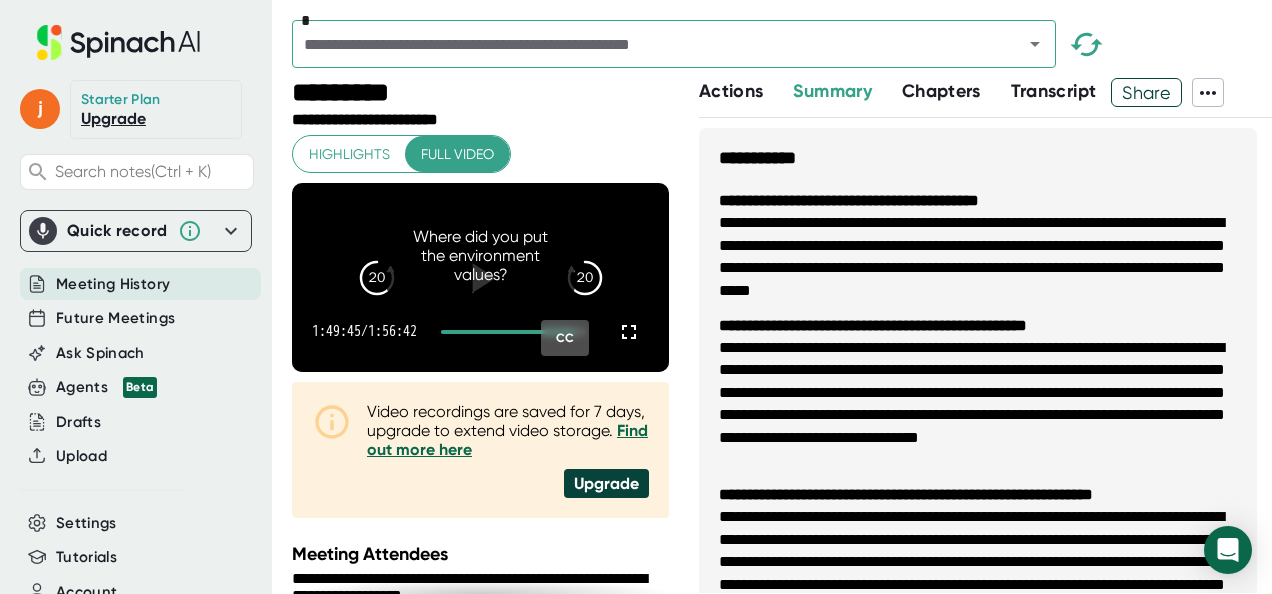 click at bounding box center [481, 278] 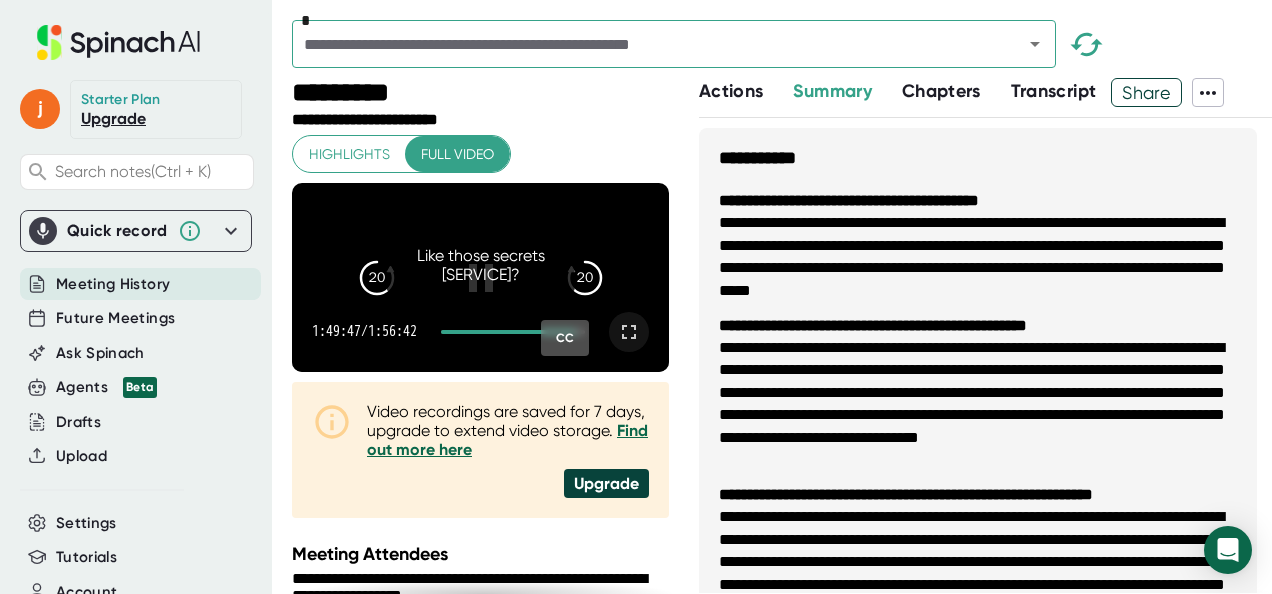 click 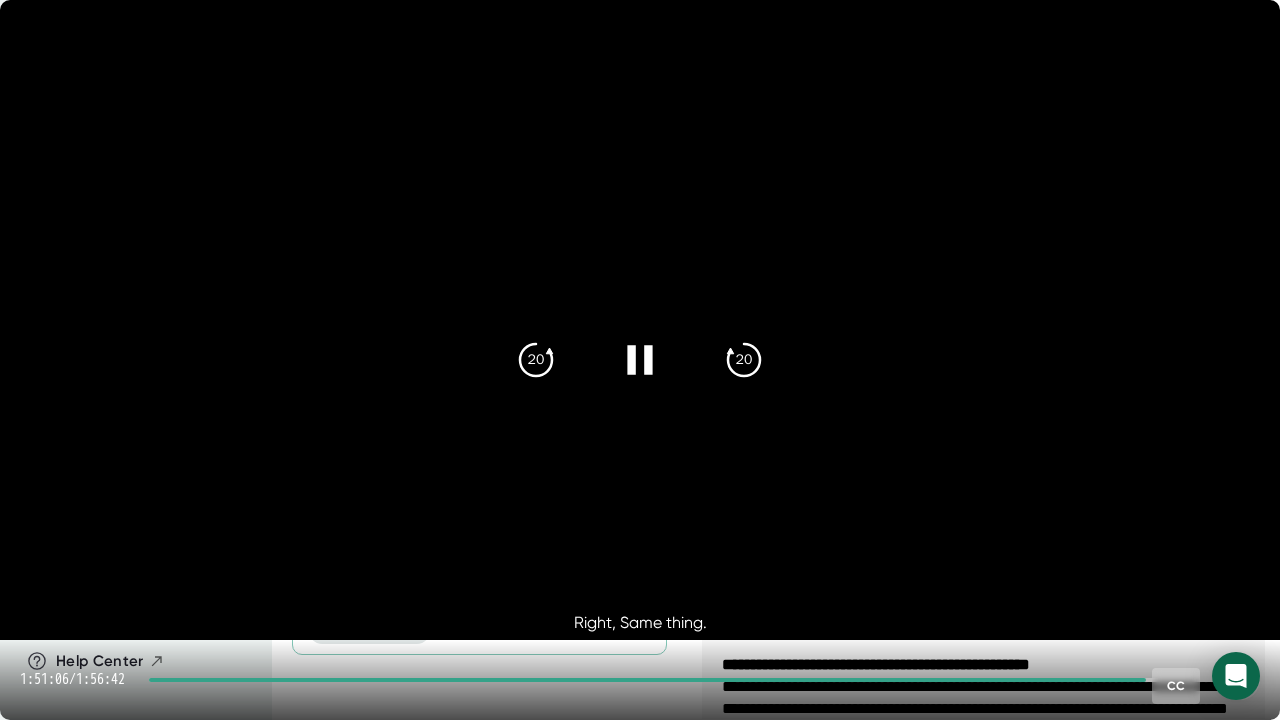 click at bounding box center (640, 360) 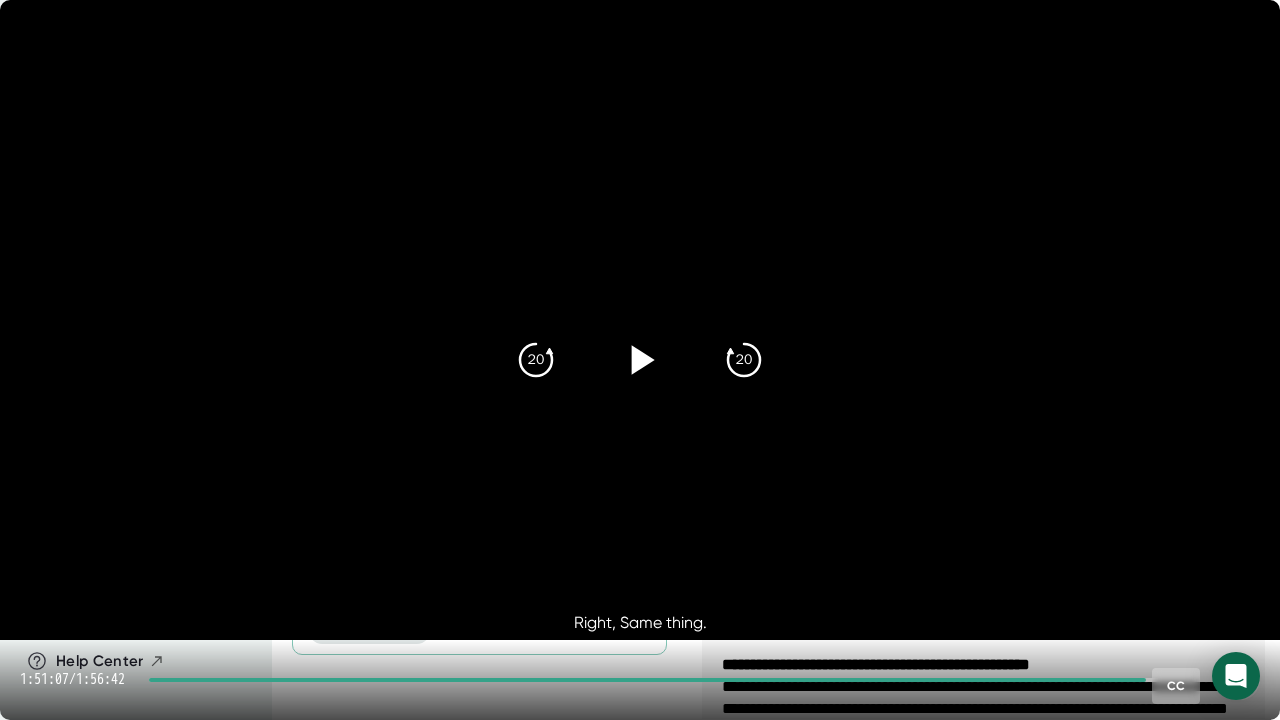 click 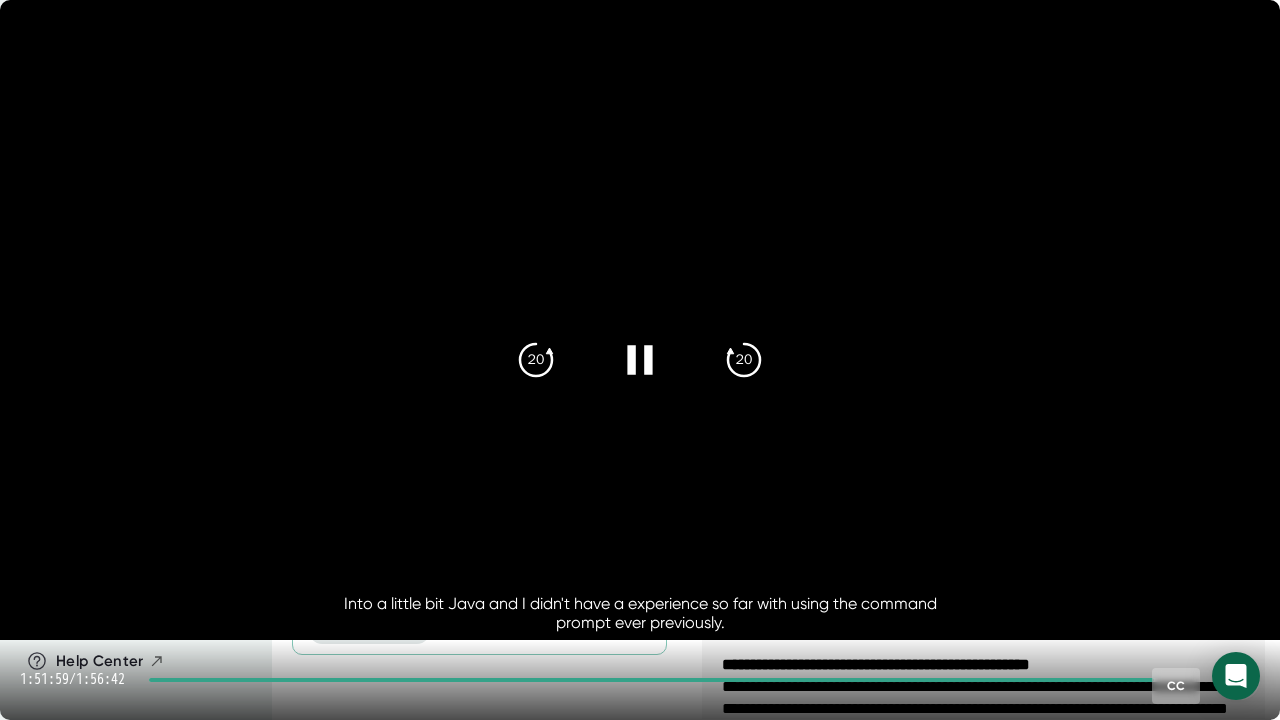 click 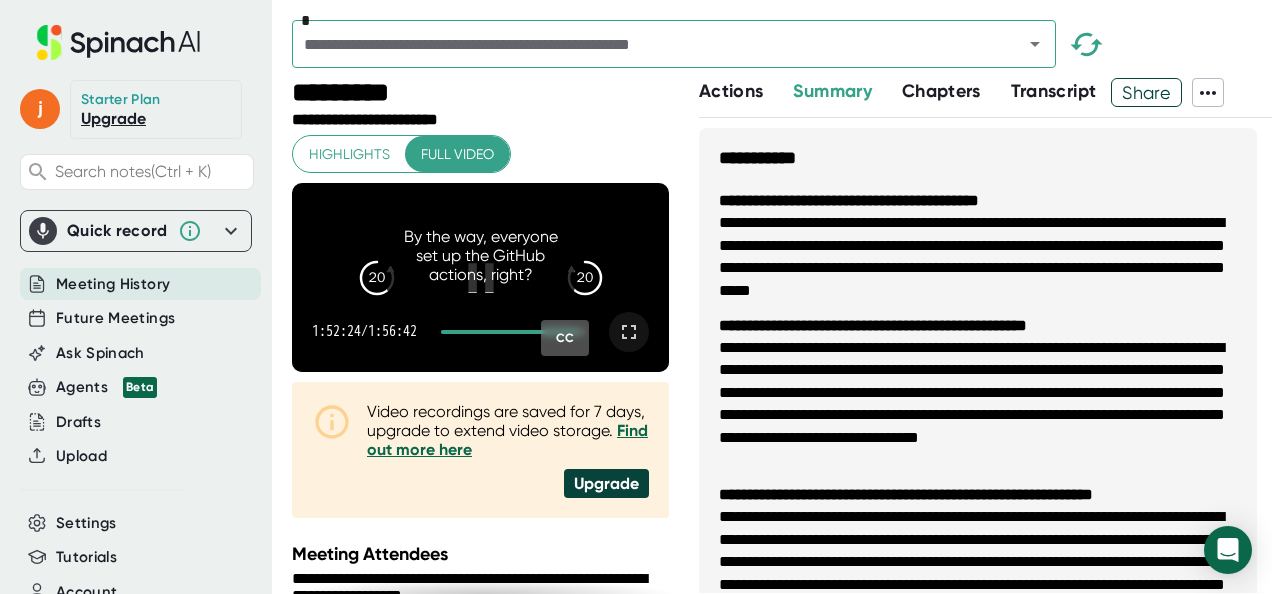 click at bounding box center (629, 332) 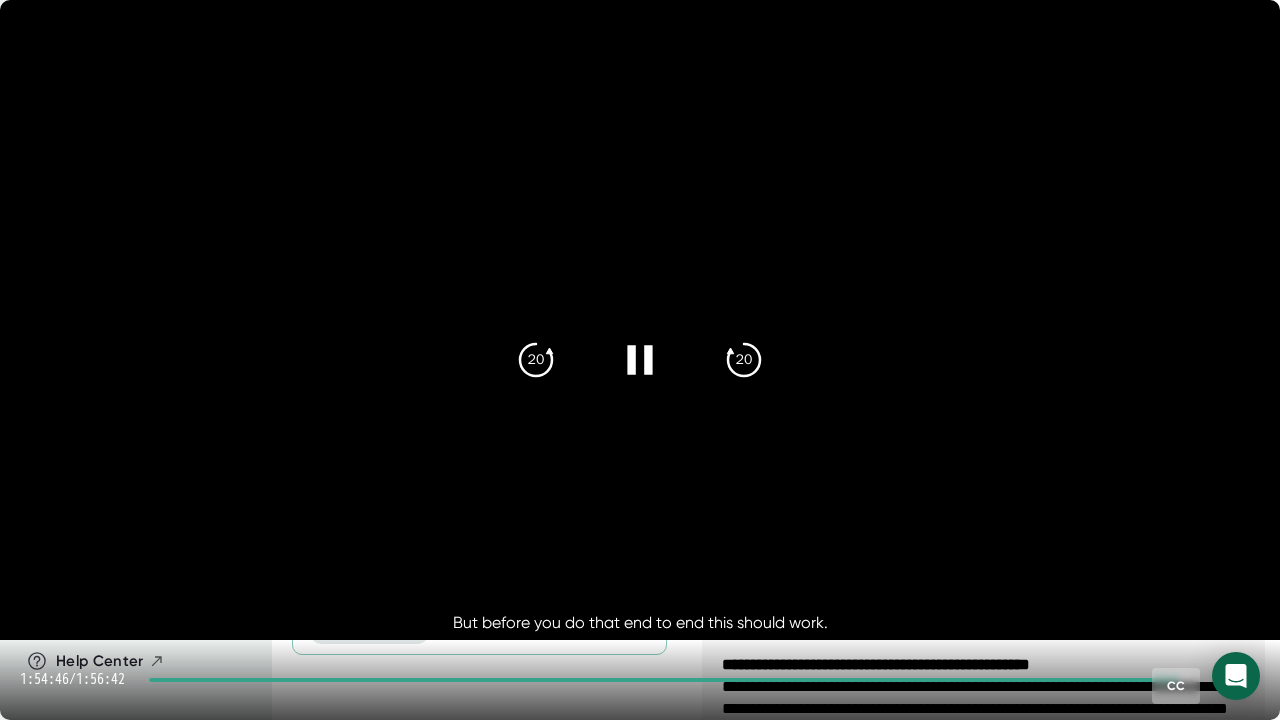 drag, startPoint x: 1238, startPoint y: 676, endPoint x: 1234, endPoint y: 593, distance: 83.09633 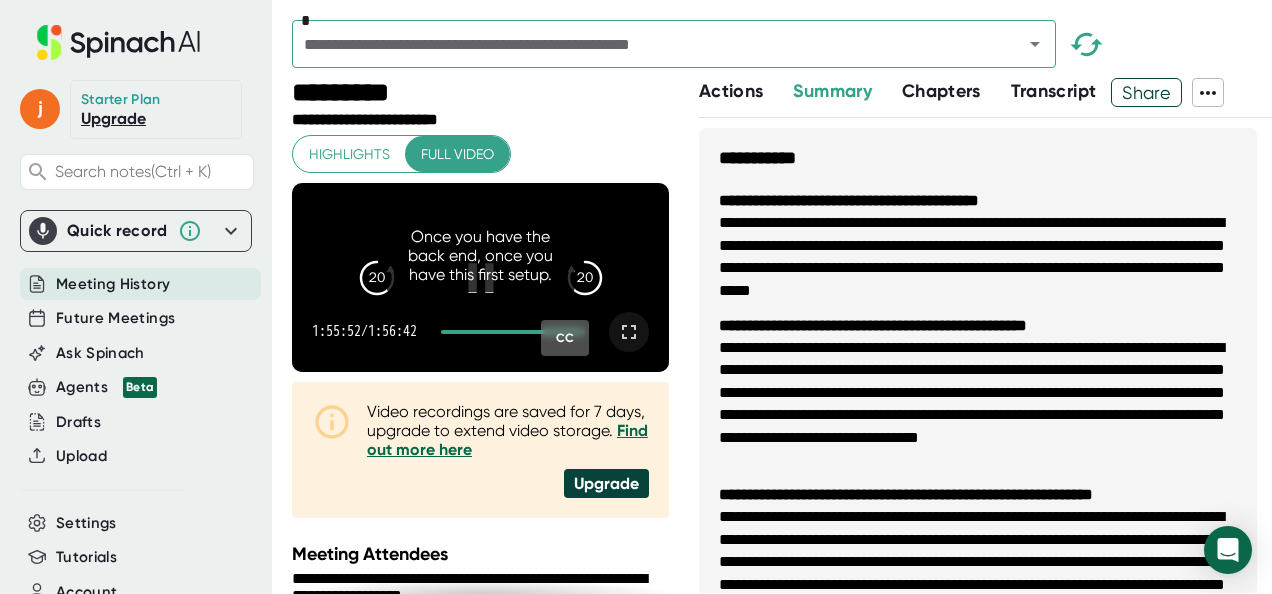 click 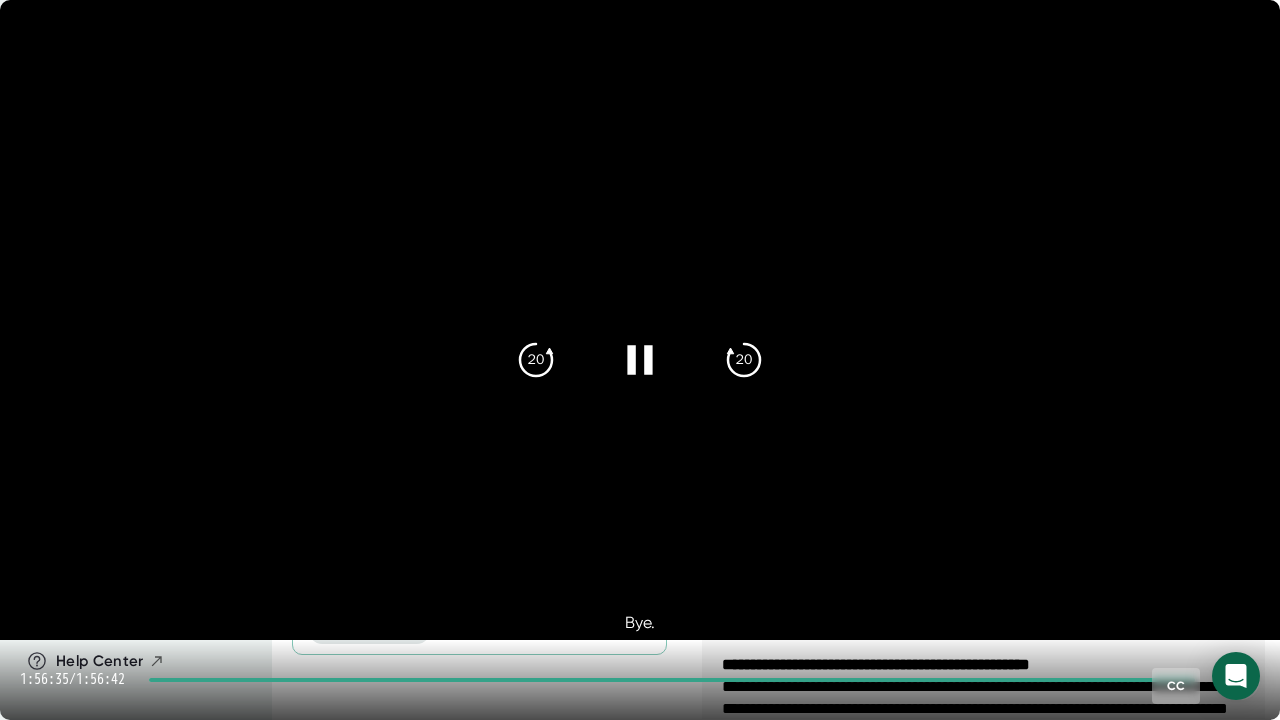 click at bounding box center (1240, 680) 